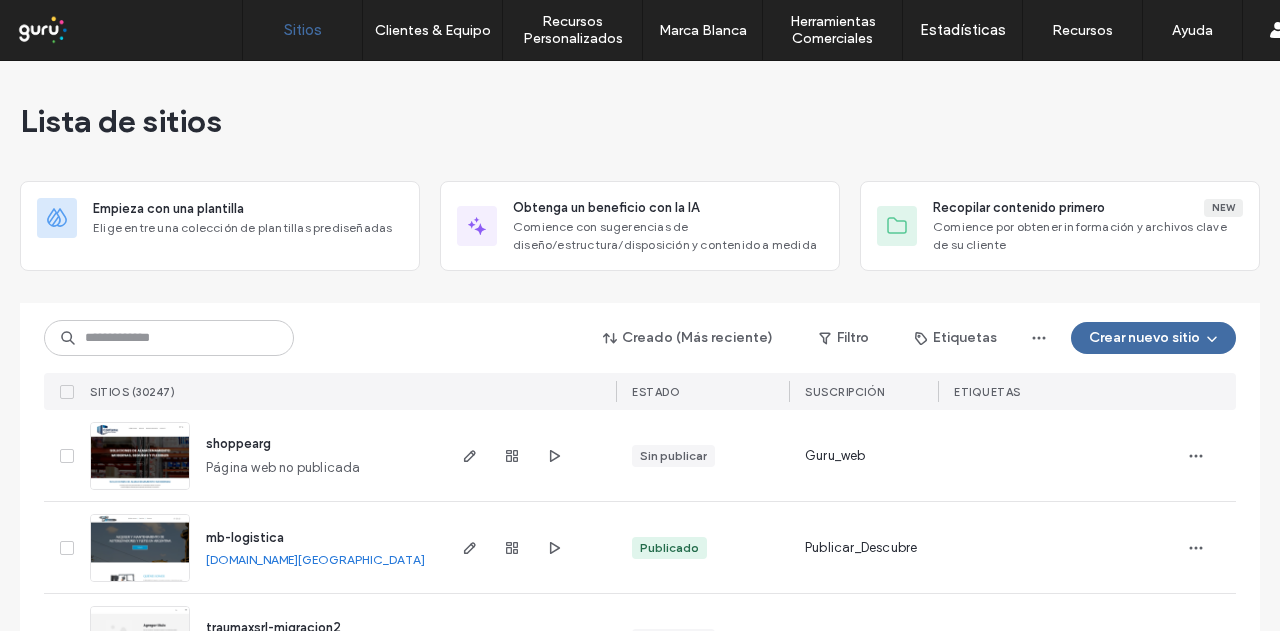 scroll, scrollTop: 0, scrollLeft: 0, axis: both 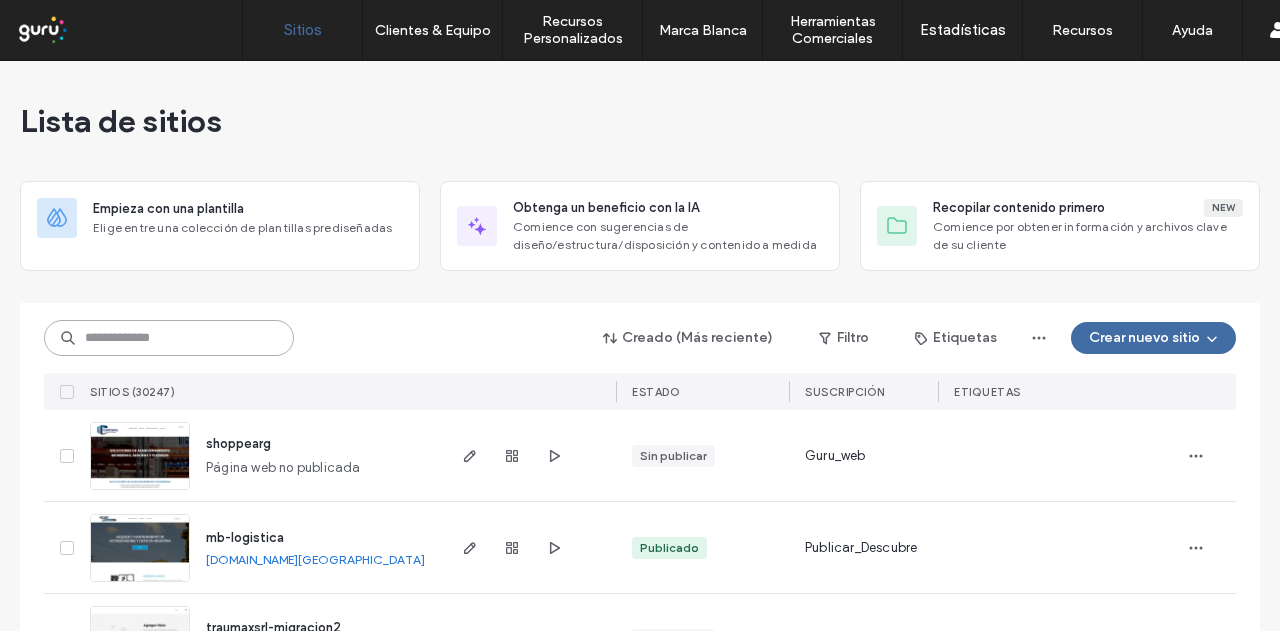 click at bounding box center (169, 338) 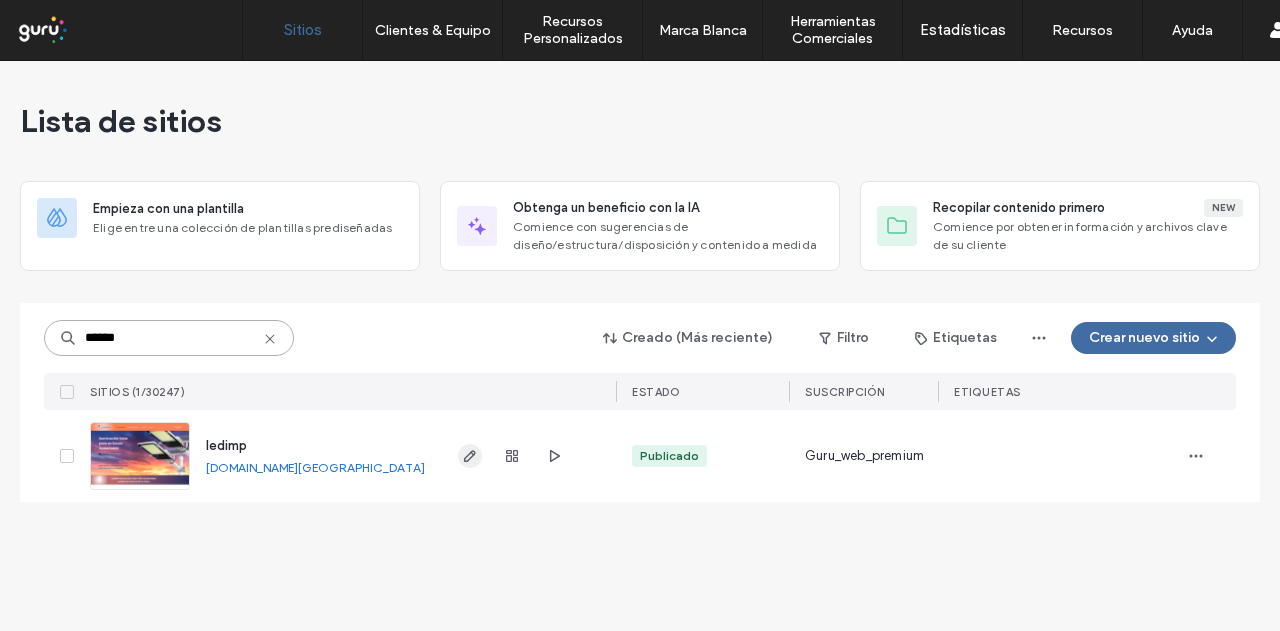type on "******" 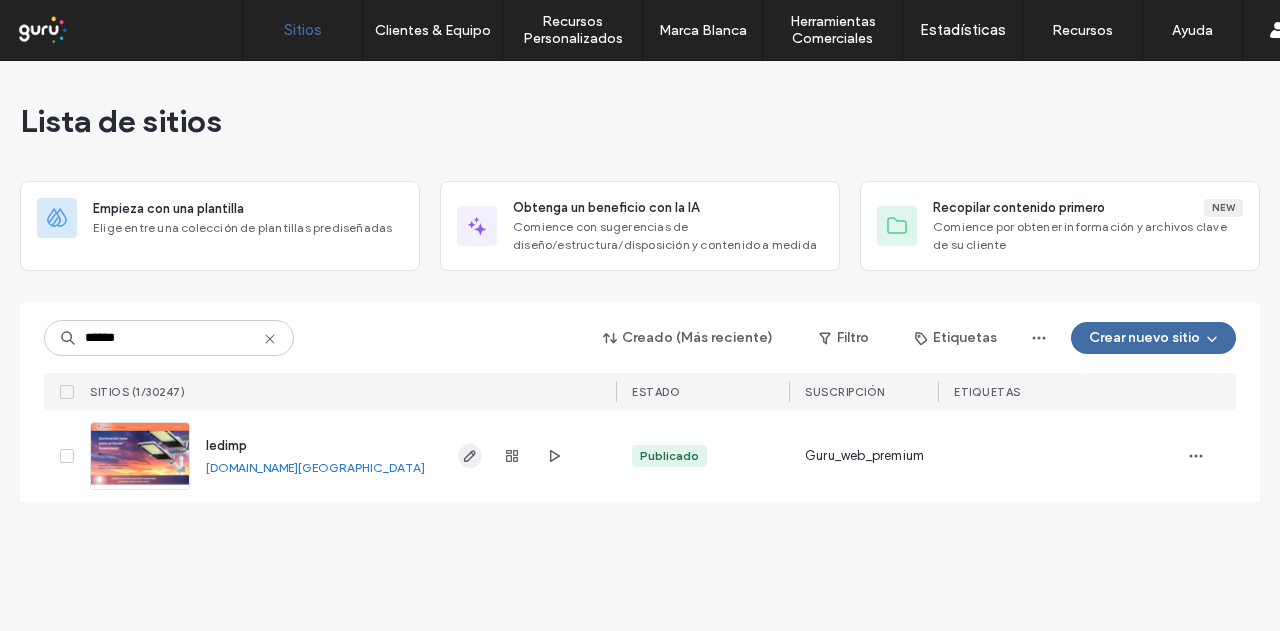 click 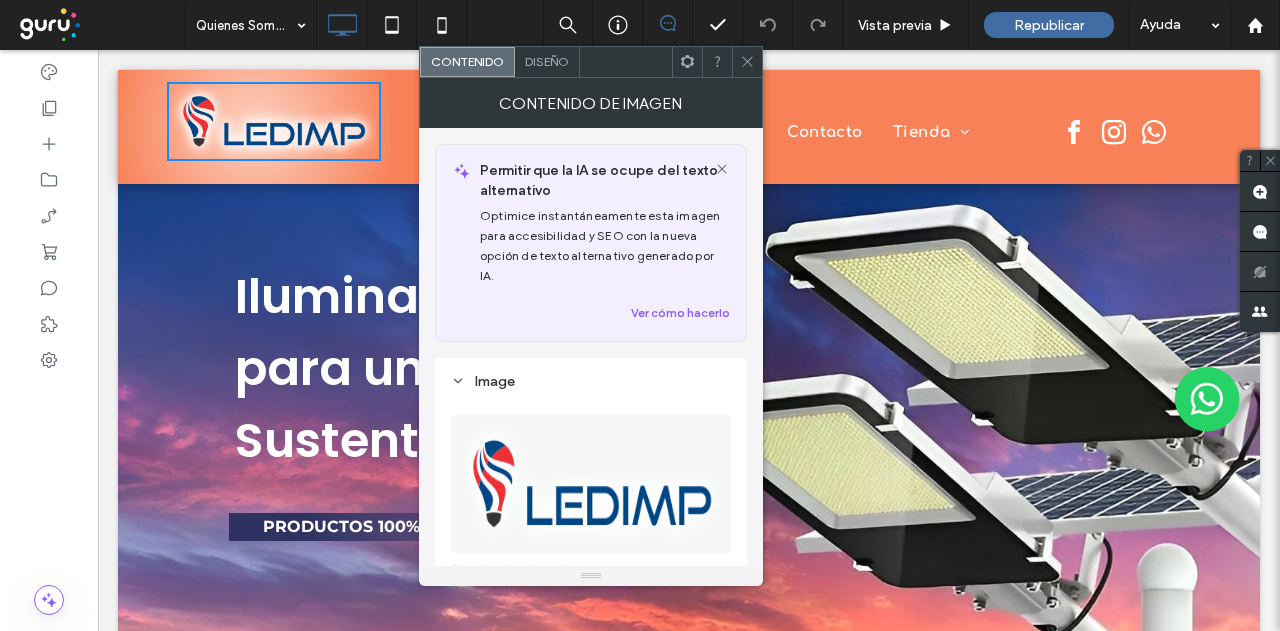 scroll, scrollTop: 0, scrollLeft: 0, axis: both 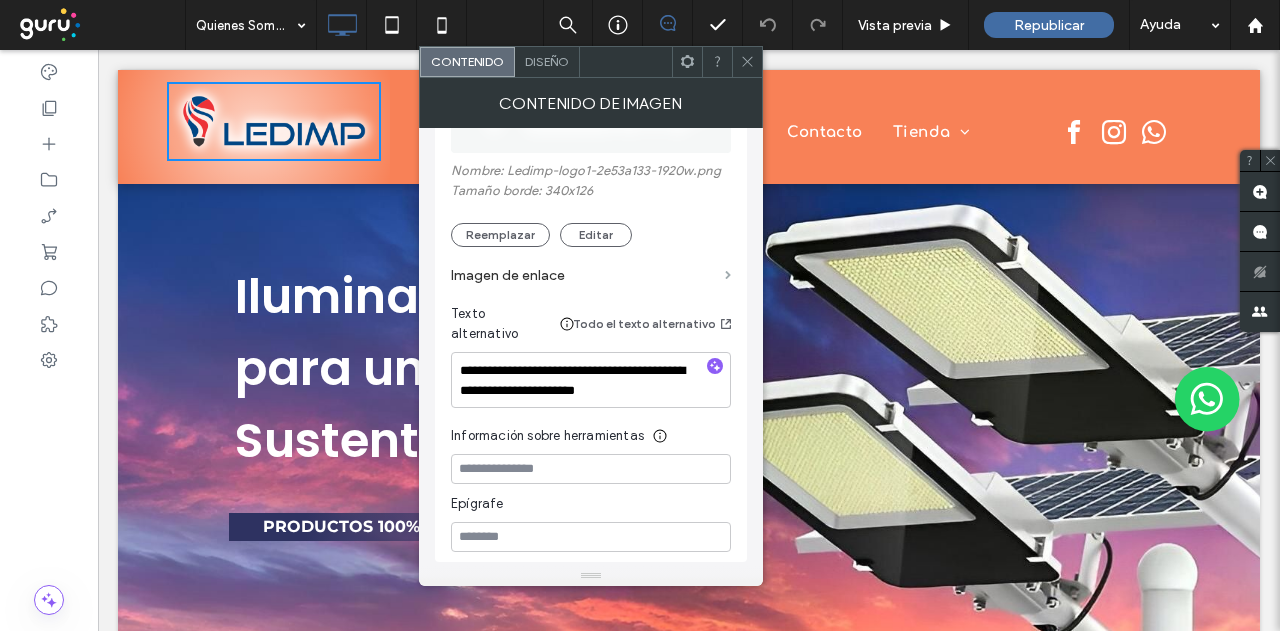 click at bounding box center (728, 275) 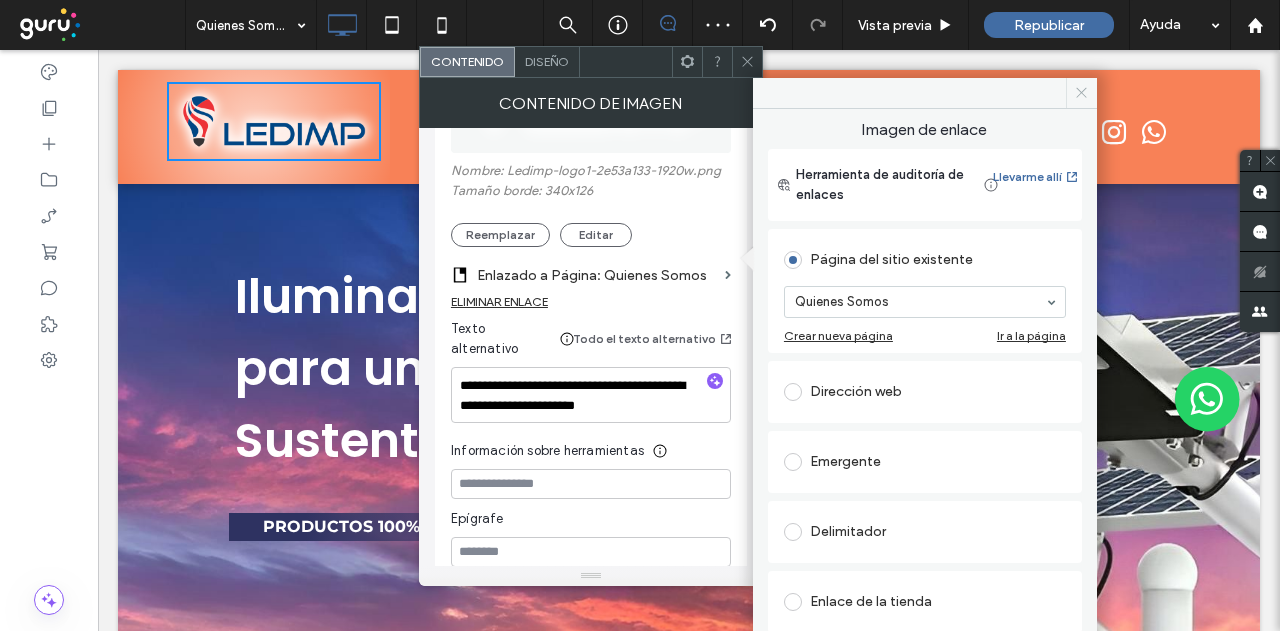 click 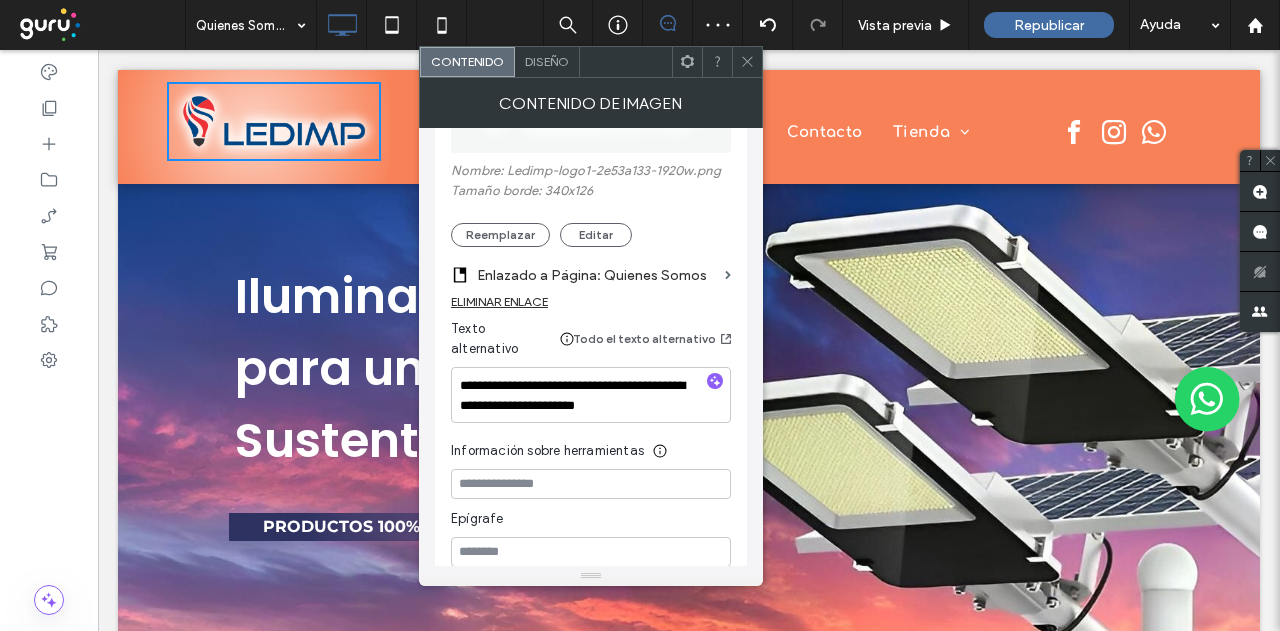 click 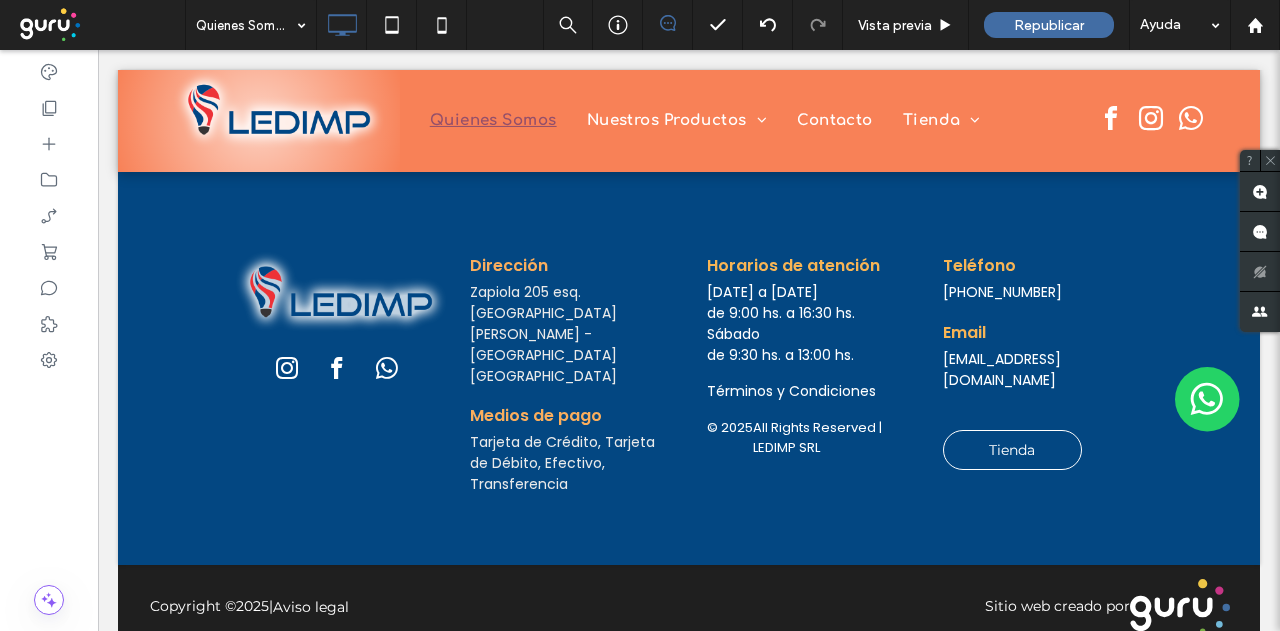 scroll, scrollTop: 3883, scrollLeft: 0, axis: vertical 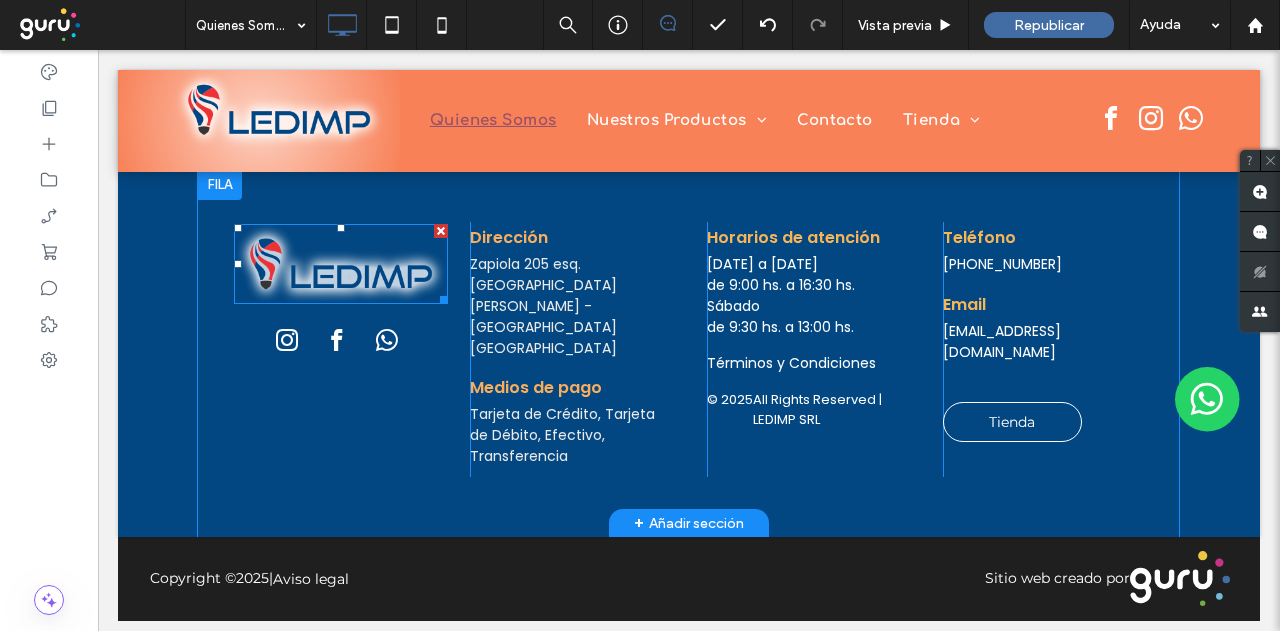 click at bounding box center [341, 263] 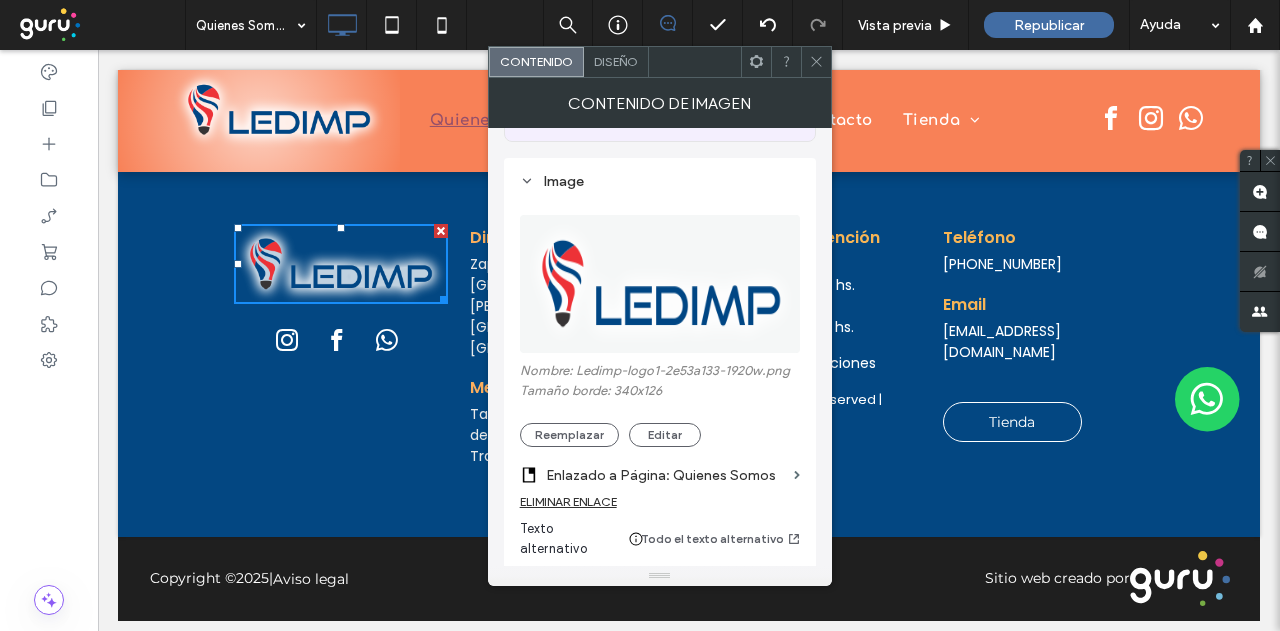 scroll, scrollTop: 300, scrollLeft: 0, axis: vertical 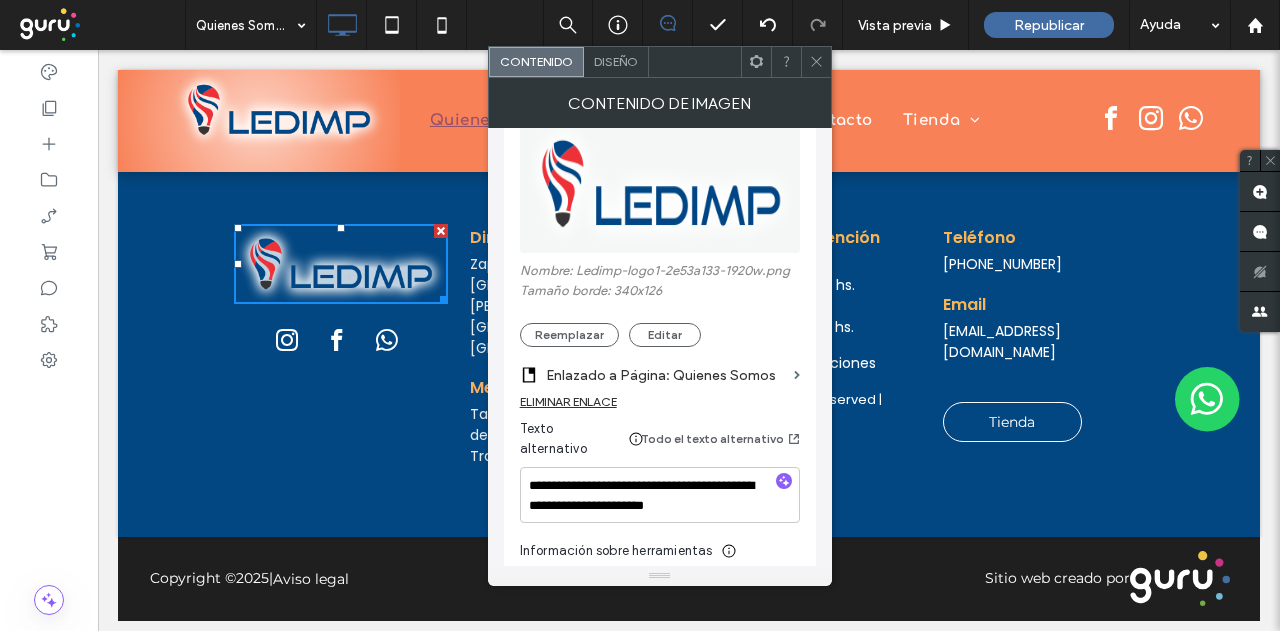 click 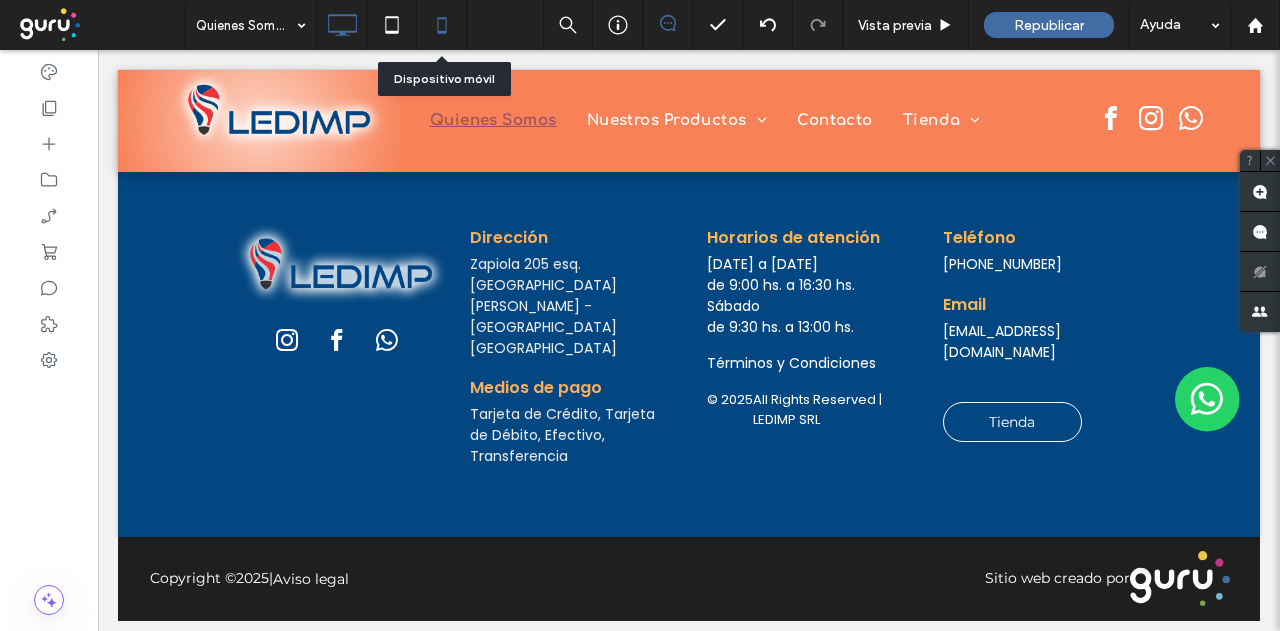 click 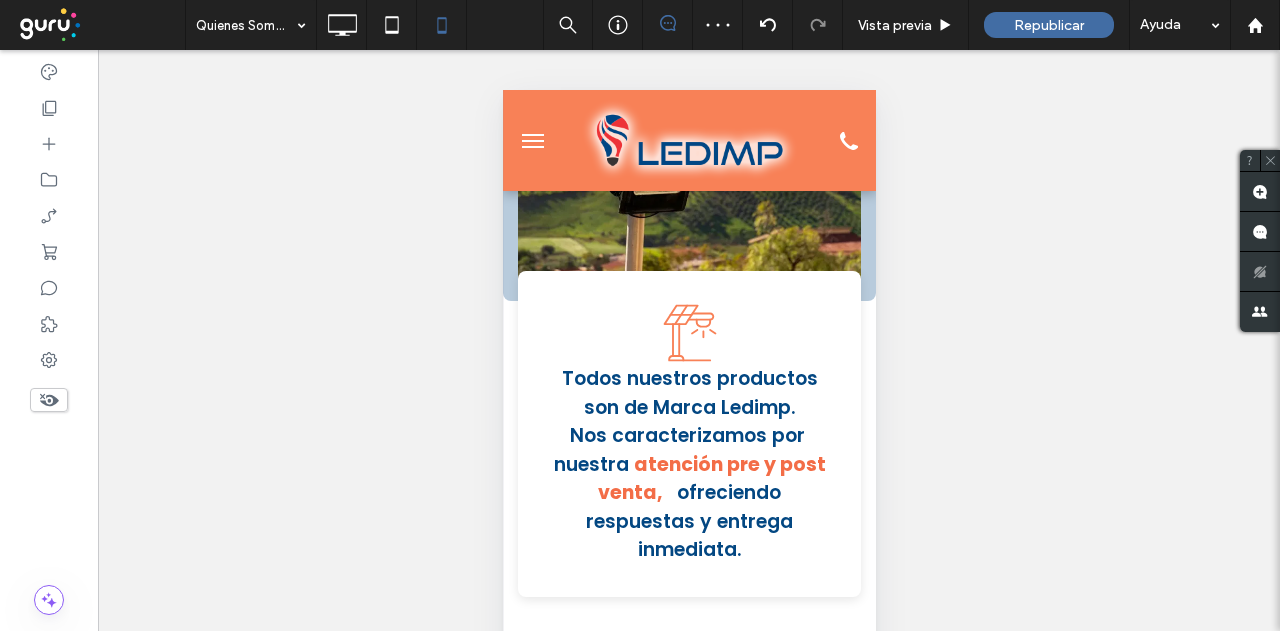 scroll, scrollTop: 1900, scrollLeft: 0, axis: vertical 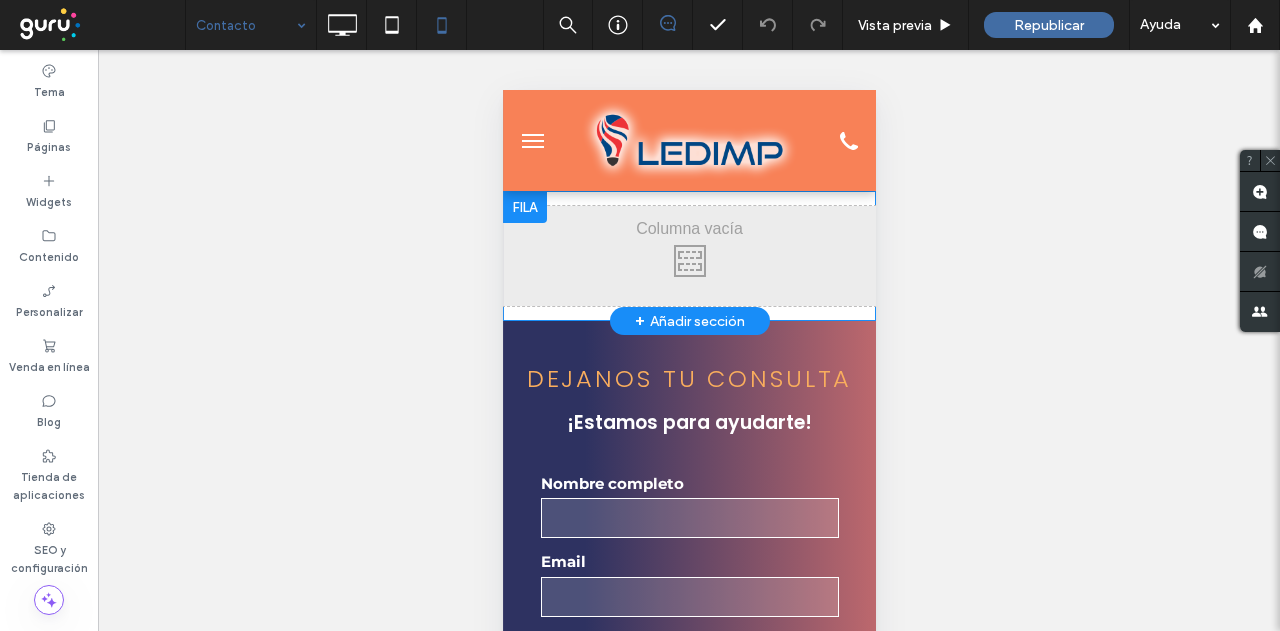 click at bounding box center [524, 207] 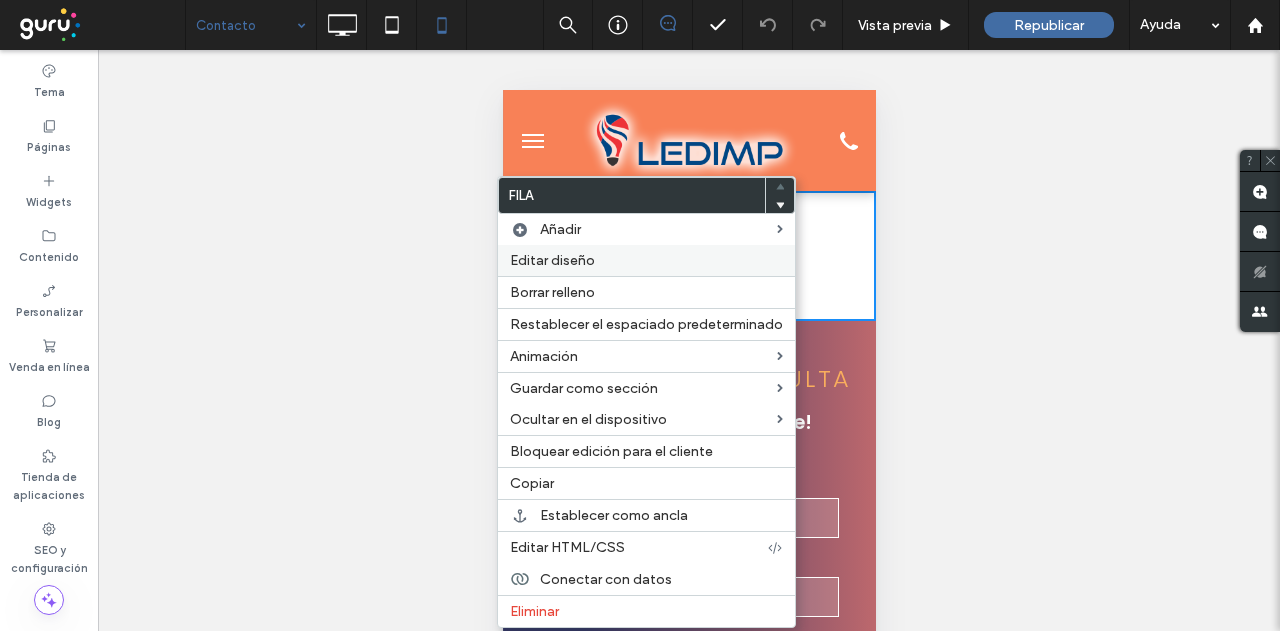 click on "Editar diseño" at bounding box center (552, 260) 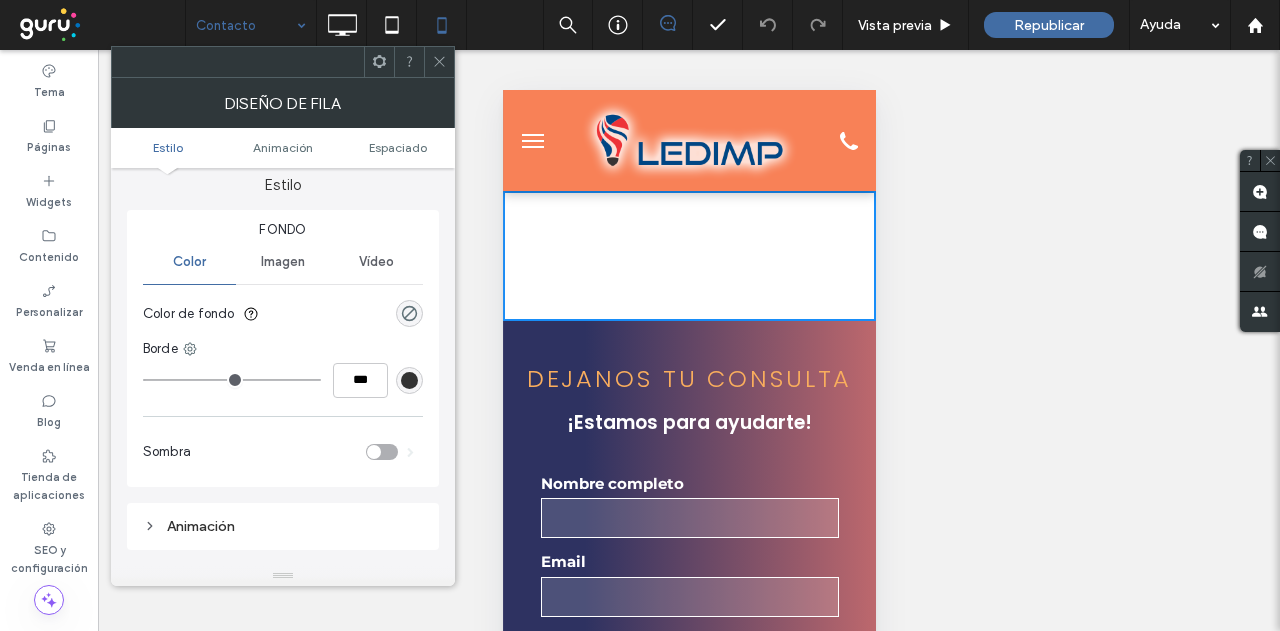 scroll, scrollTop: 0, scrollLeft: 0, axis: both 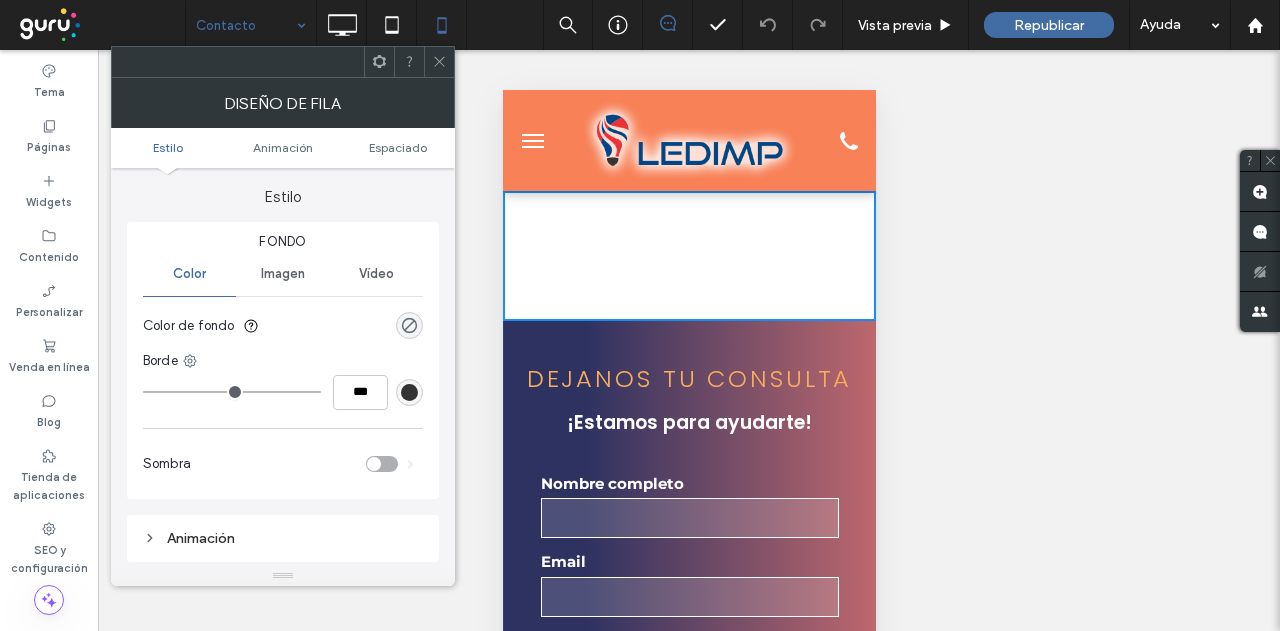 click on "Imagen" at bounding box center [283, 274] 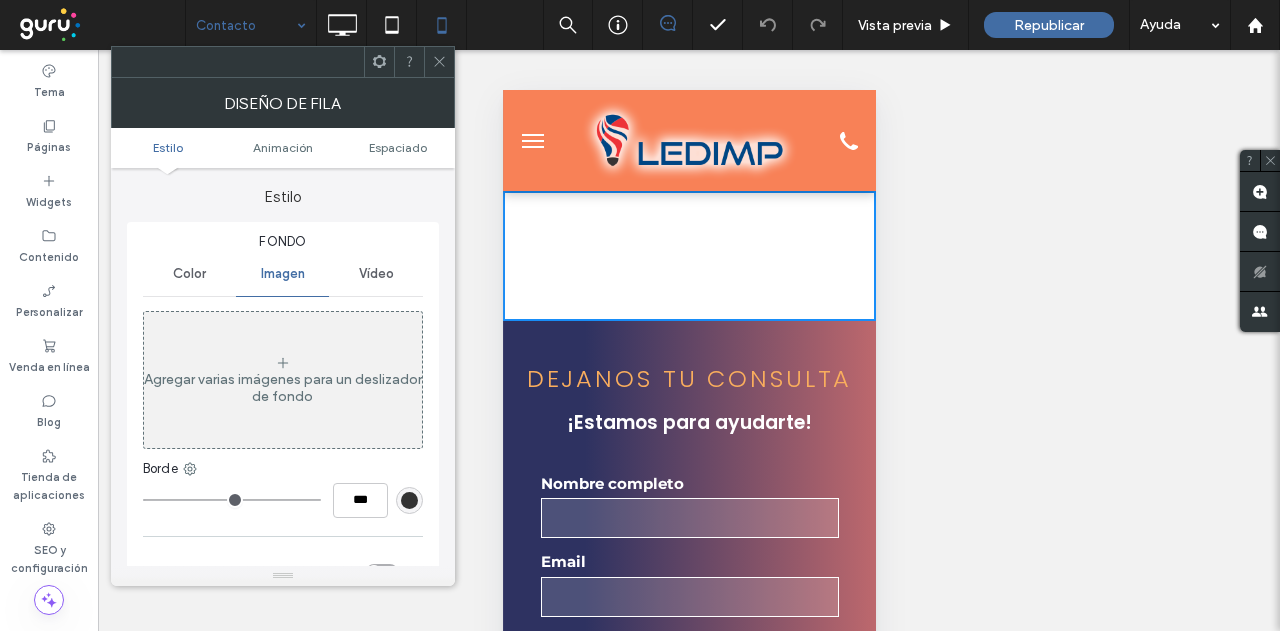 click on "Agregar varias imágenes para un deslizador de fondo" at bounding box center (283, 380) 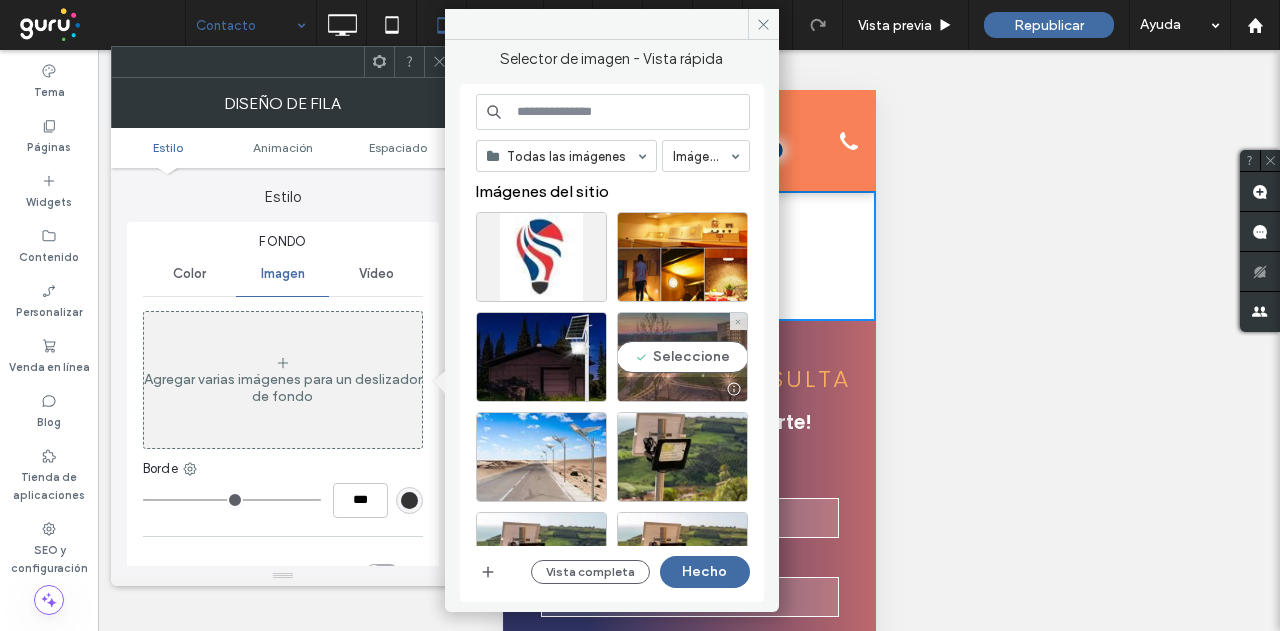 click on "Seleccione" at bounding box center (682, 357) 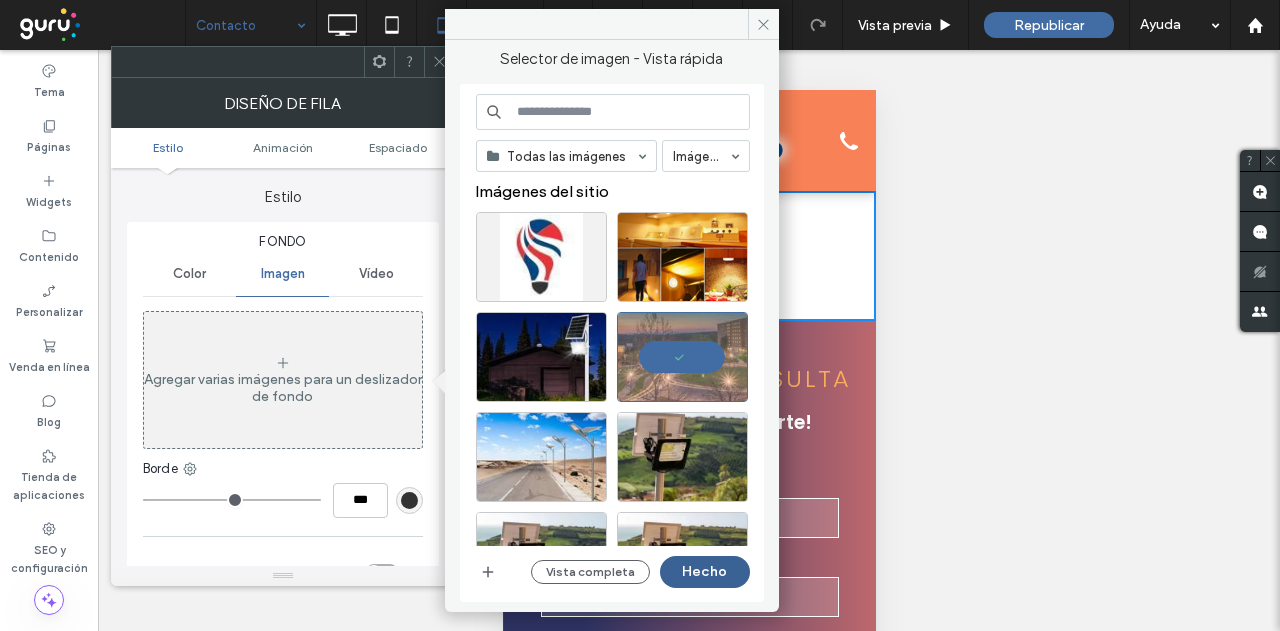 click on "Hecho" at bounding box center (705, 572) 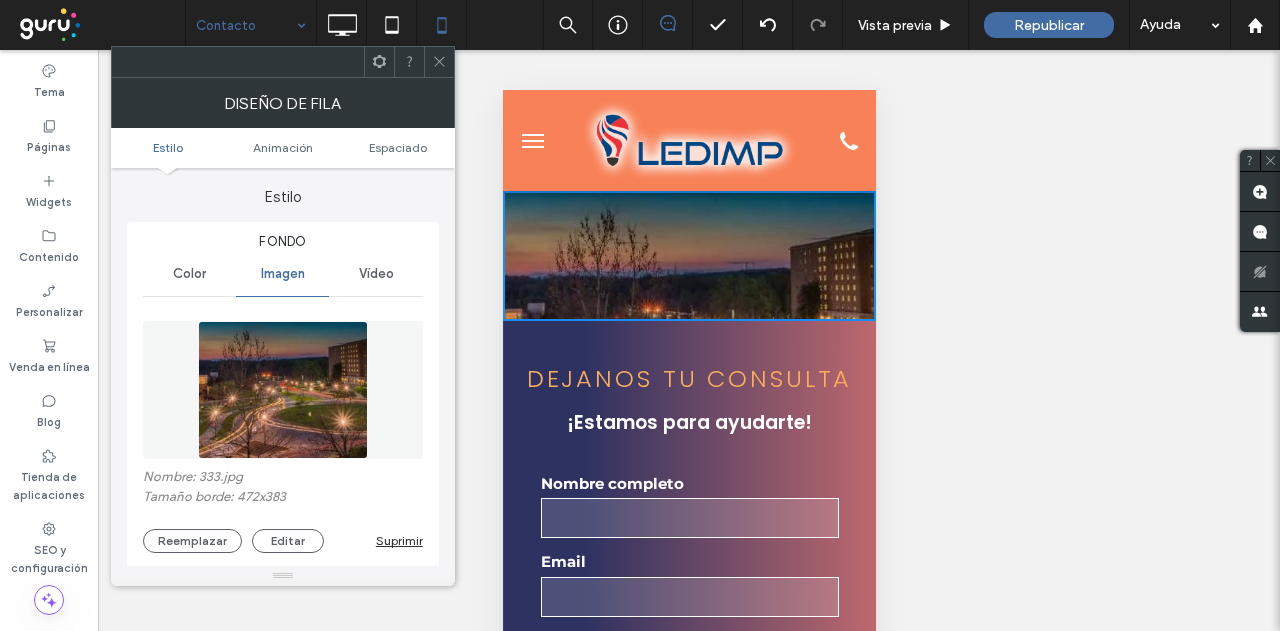 scroll, scrollTop: 200, scrollLeft: 0, axis: vertical 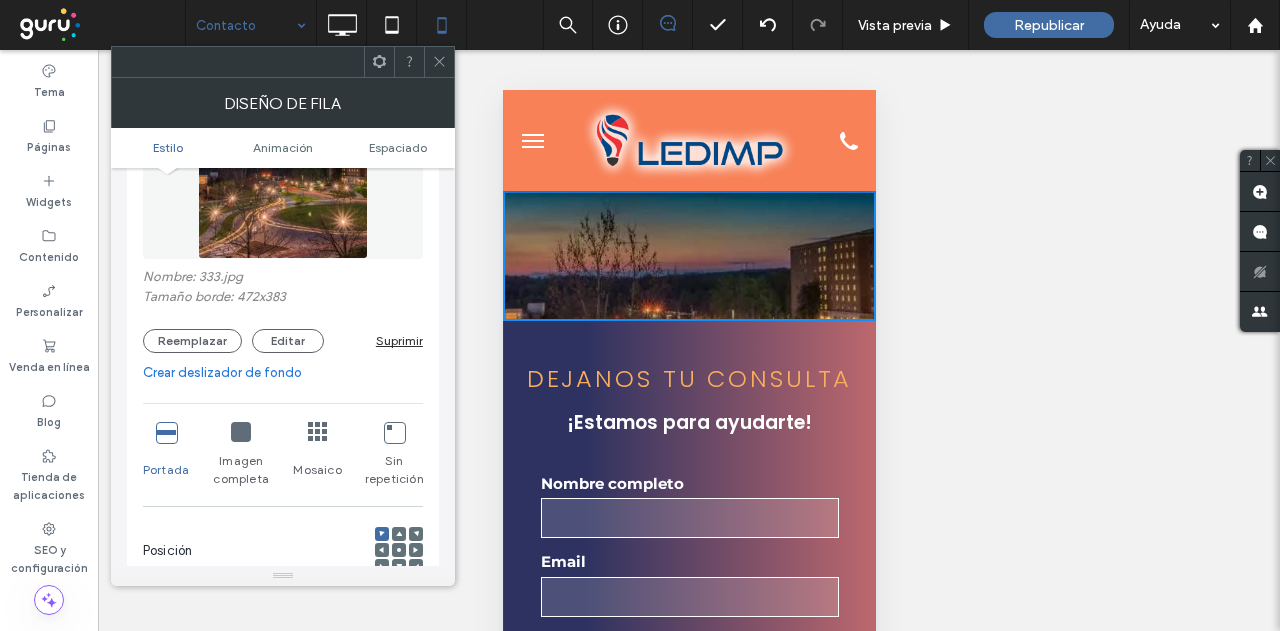 click at bounding box center (399, 550) 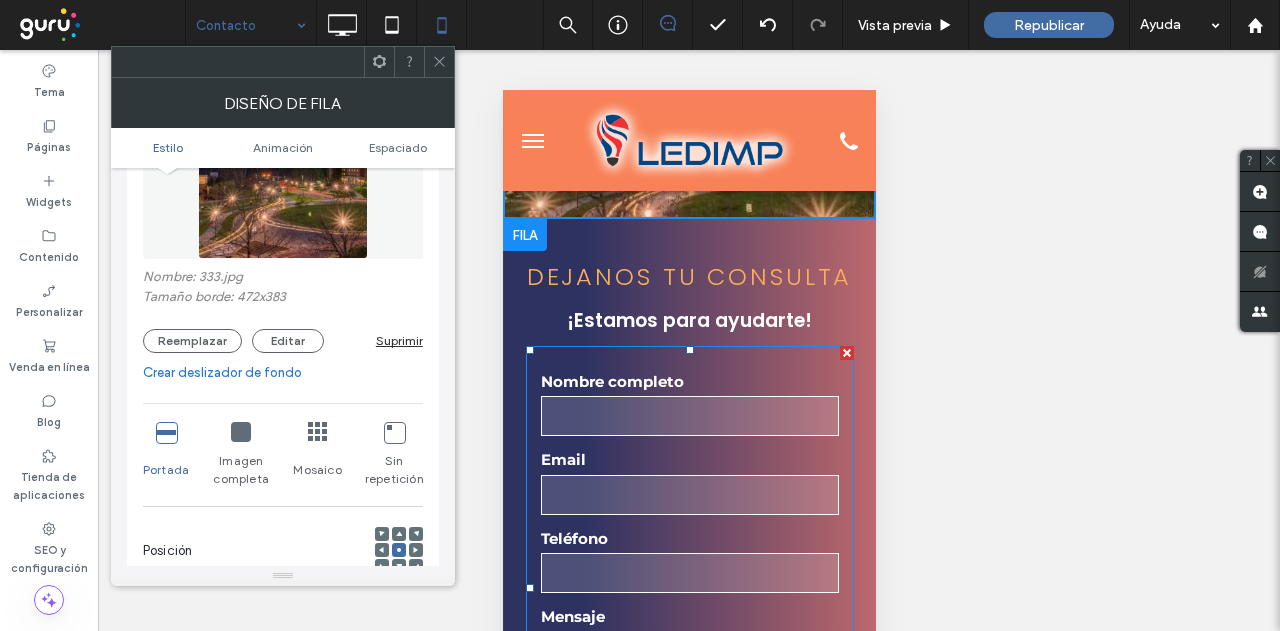 scroll, scrollTop: 100, scrollLeft: 0, axis: vertical 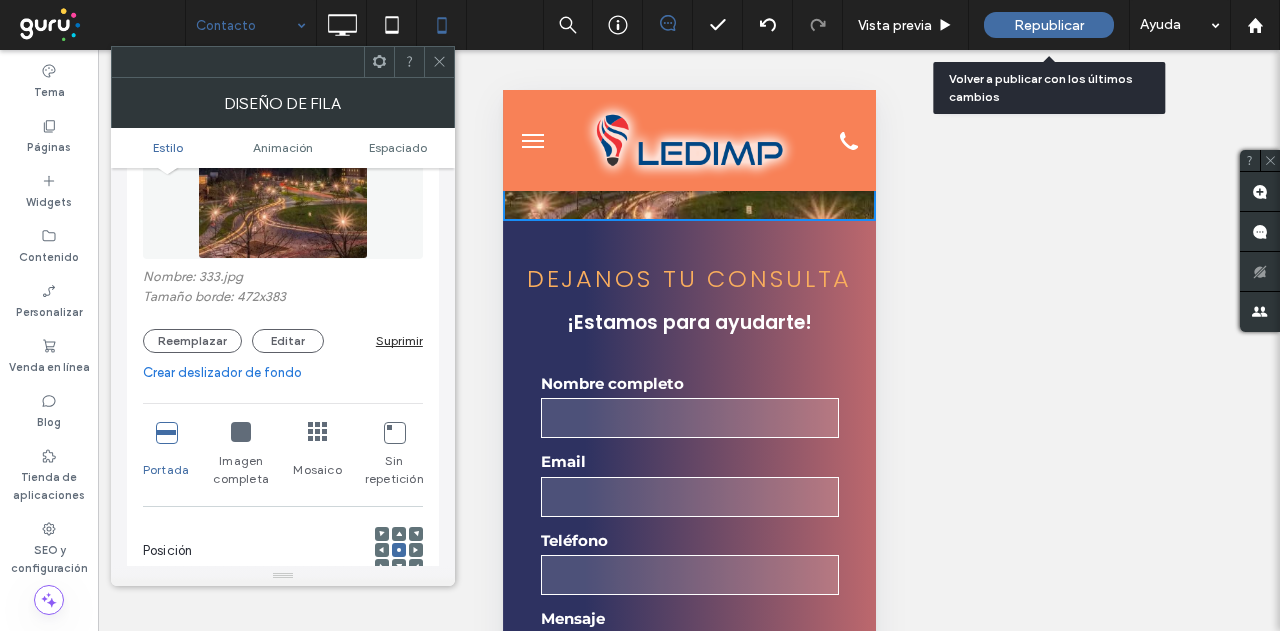click on "Republicar" at bounding box center [1049, 25] 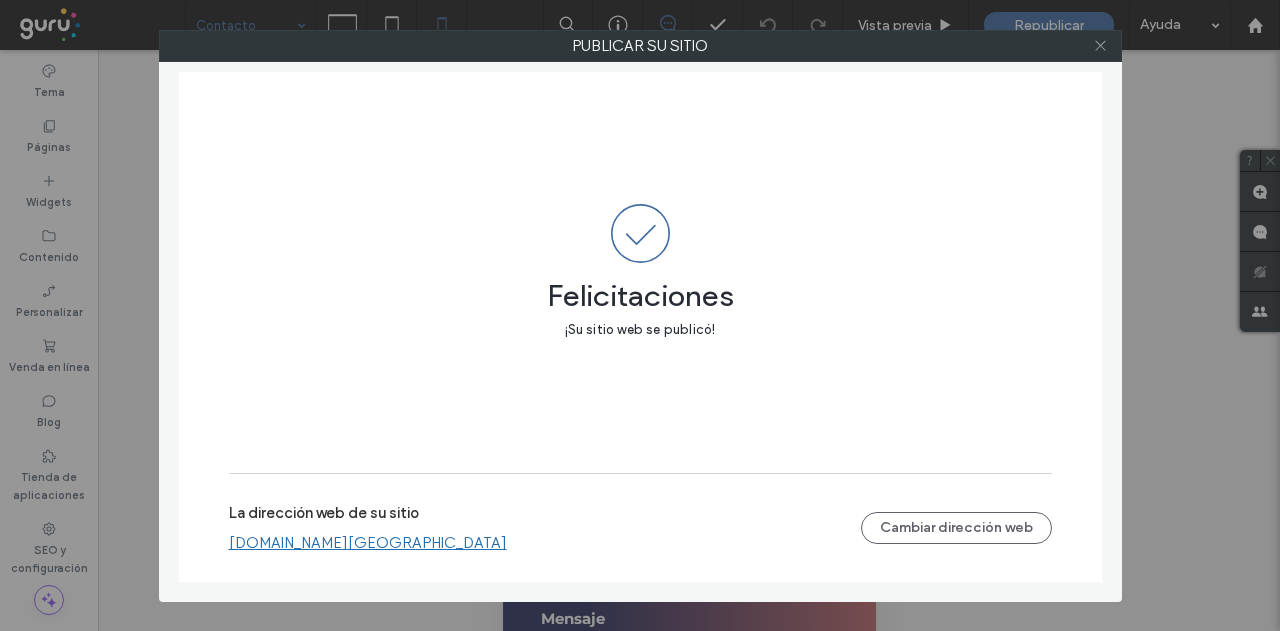 click 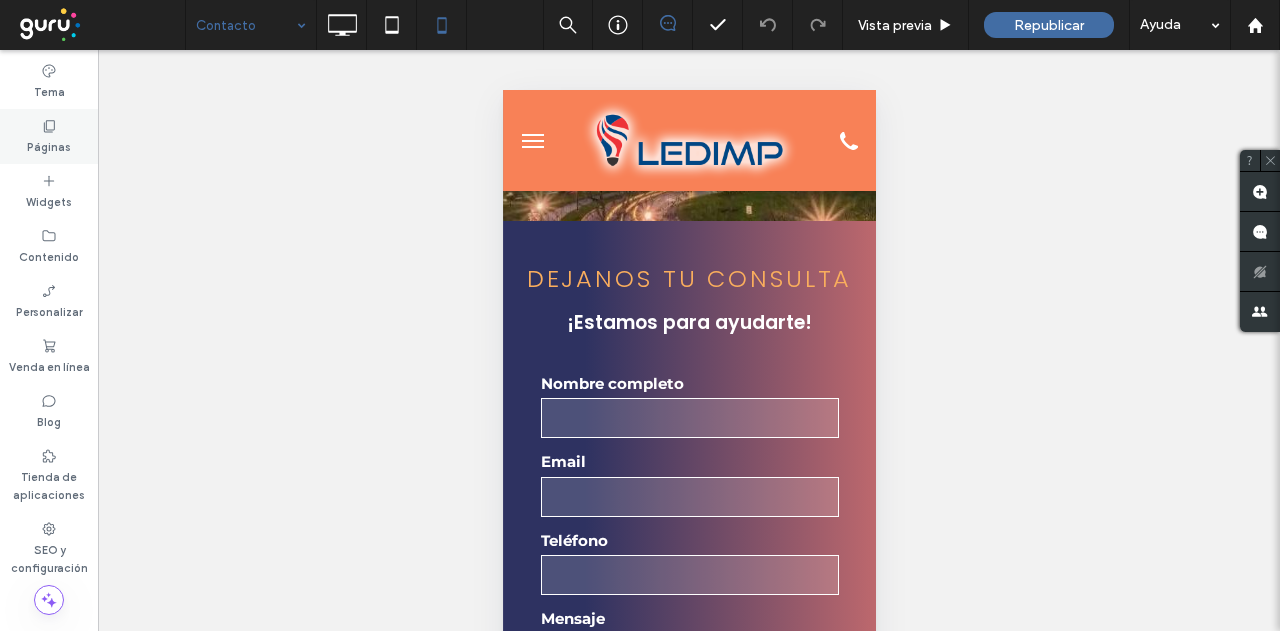 click 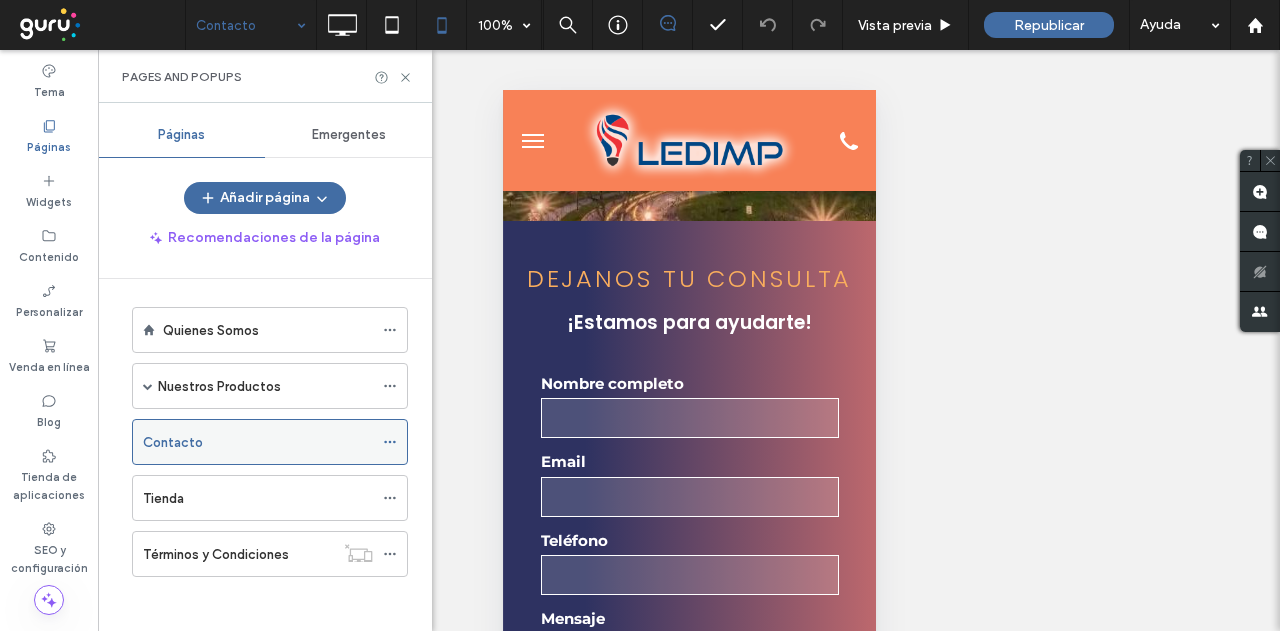 scroll, scrollTop: 7, scrollLeft: 0, axis: vertical 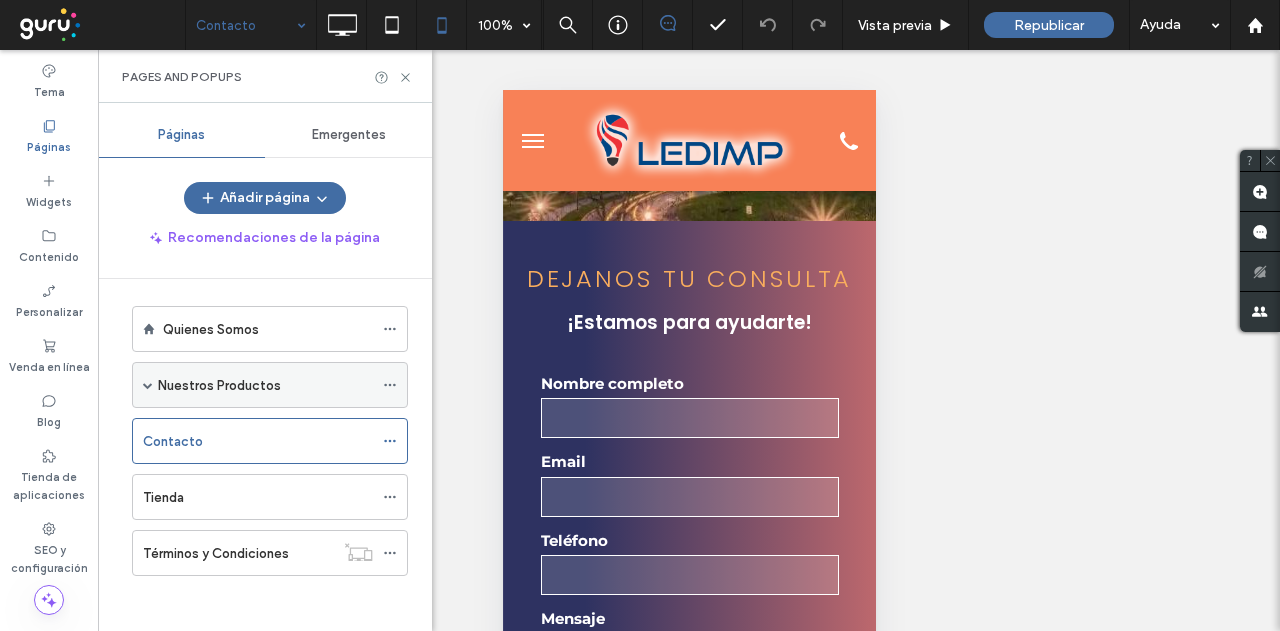 click at bounding box center (148, 385) 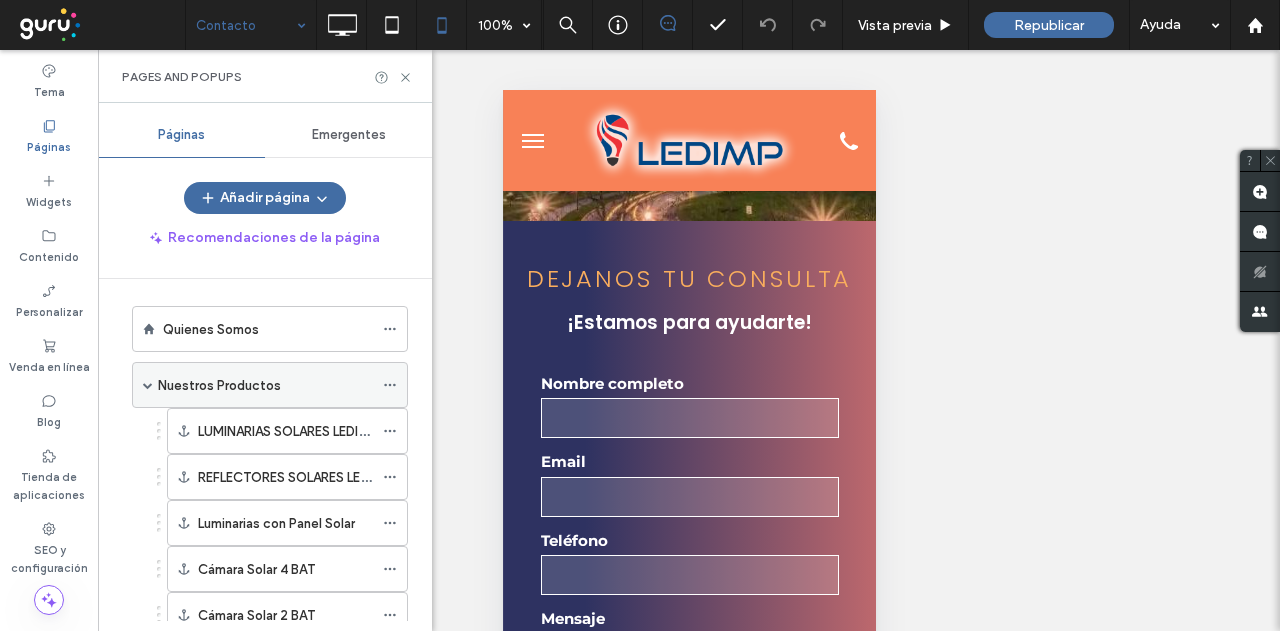 click 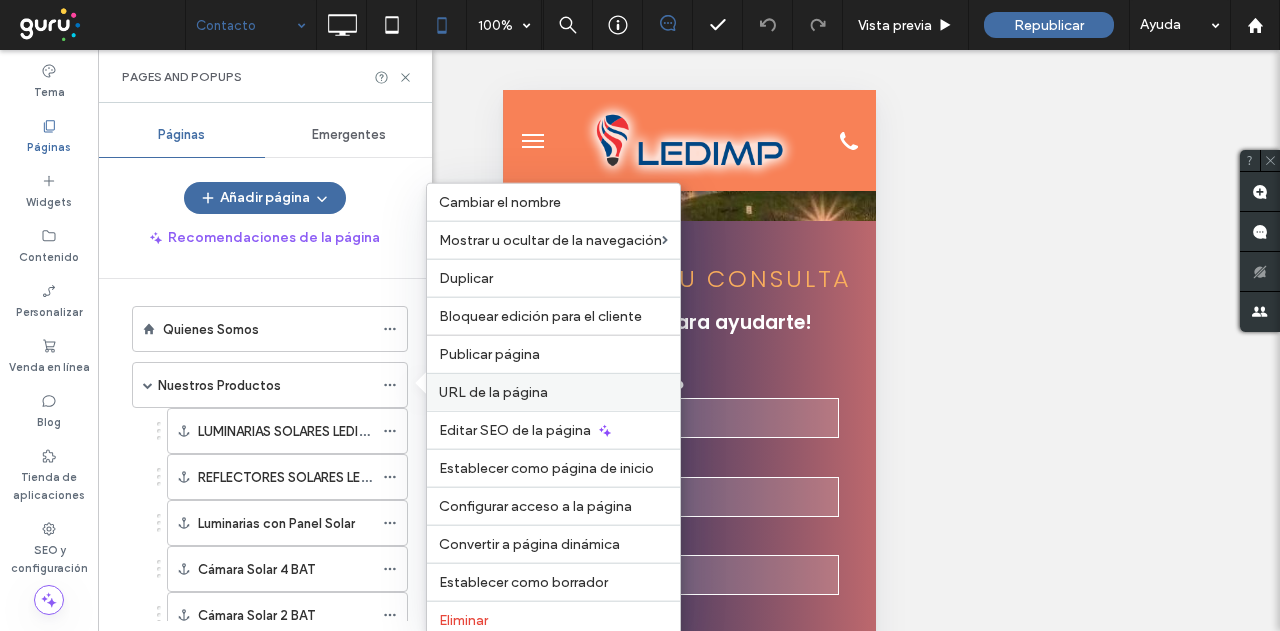 click on "URL de la página" at bounding box center (553, 392) 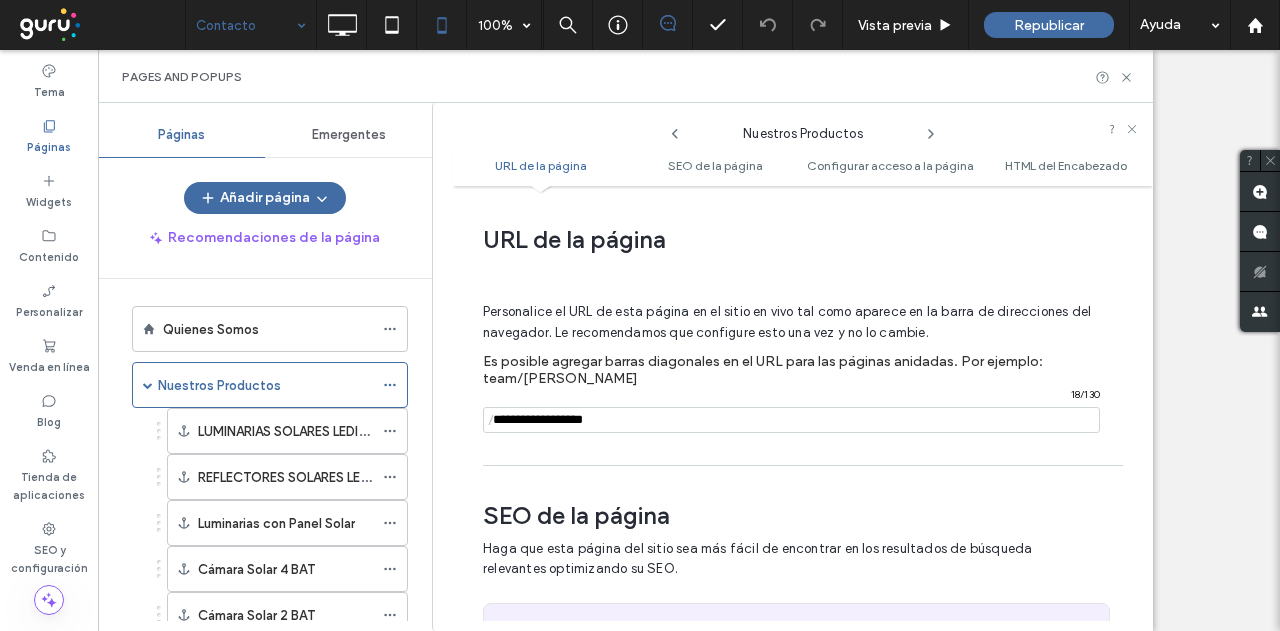 scroll, scrollTop: 10, scrollLeft: 0, axis: vertical 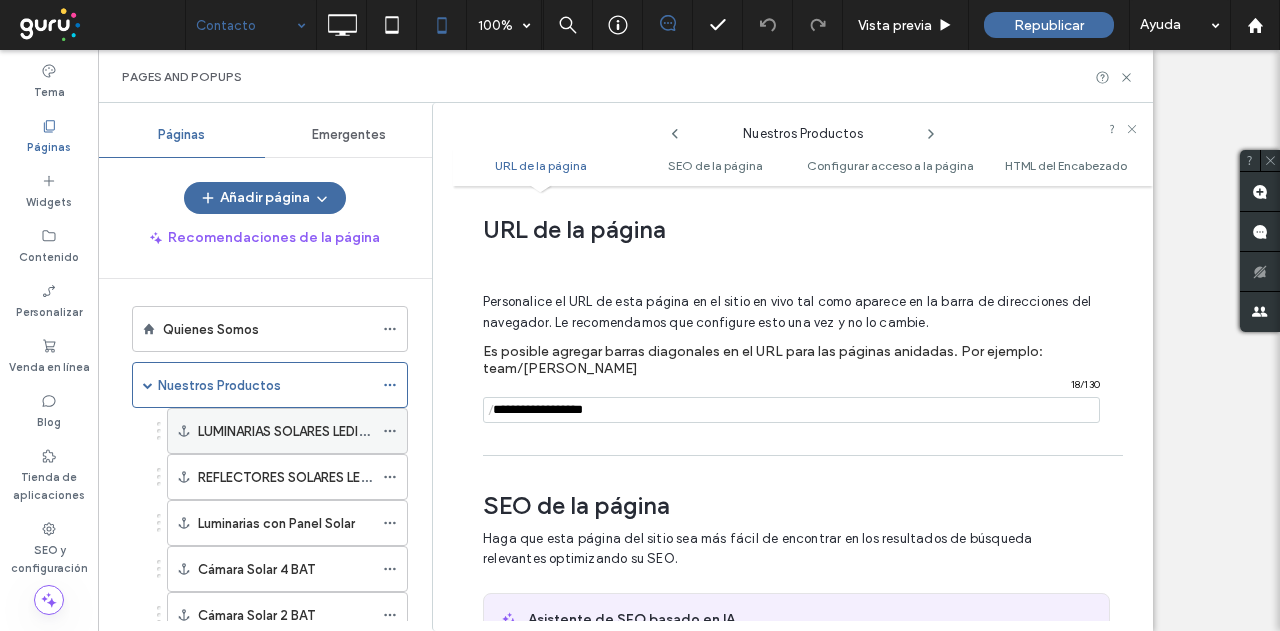 click 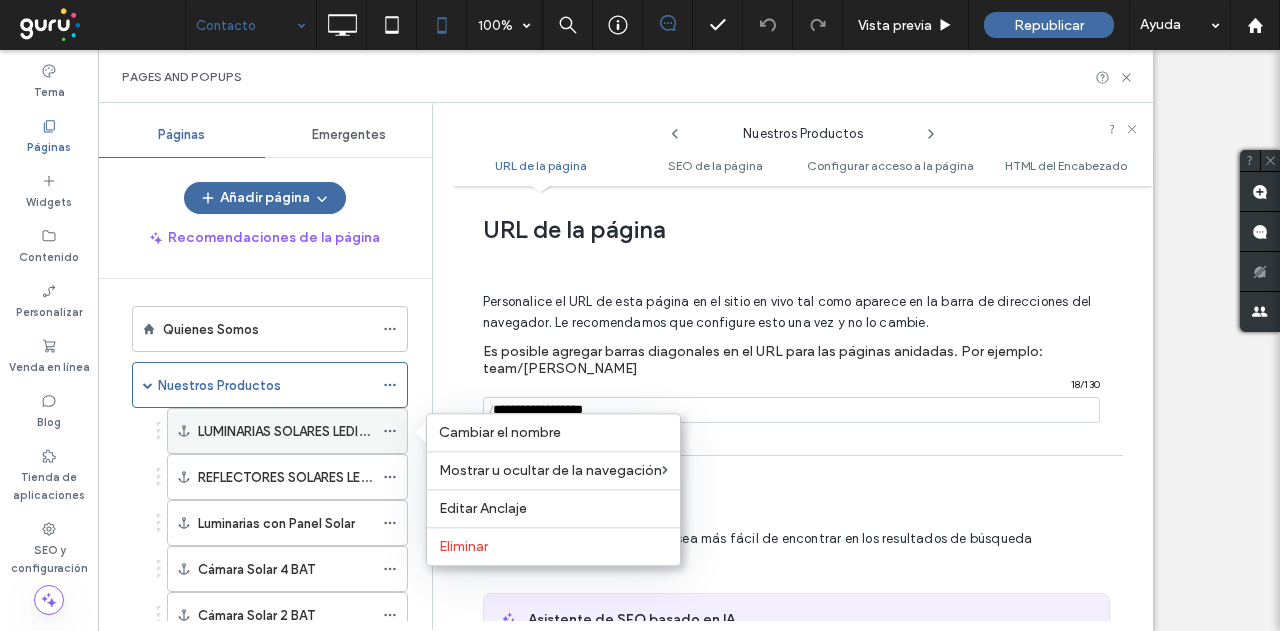 click on "LUMINARIAS SOLARES LEDIMP" at bounding box center [287, 431] 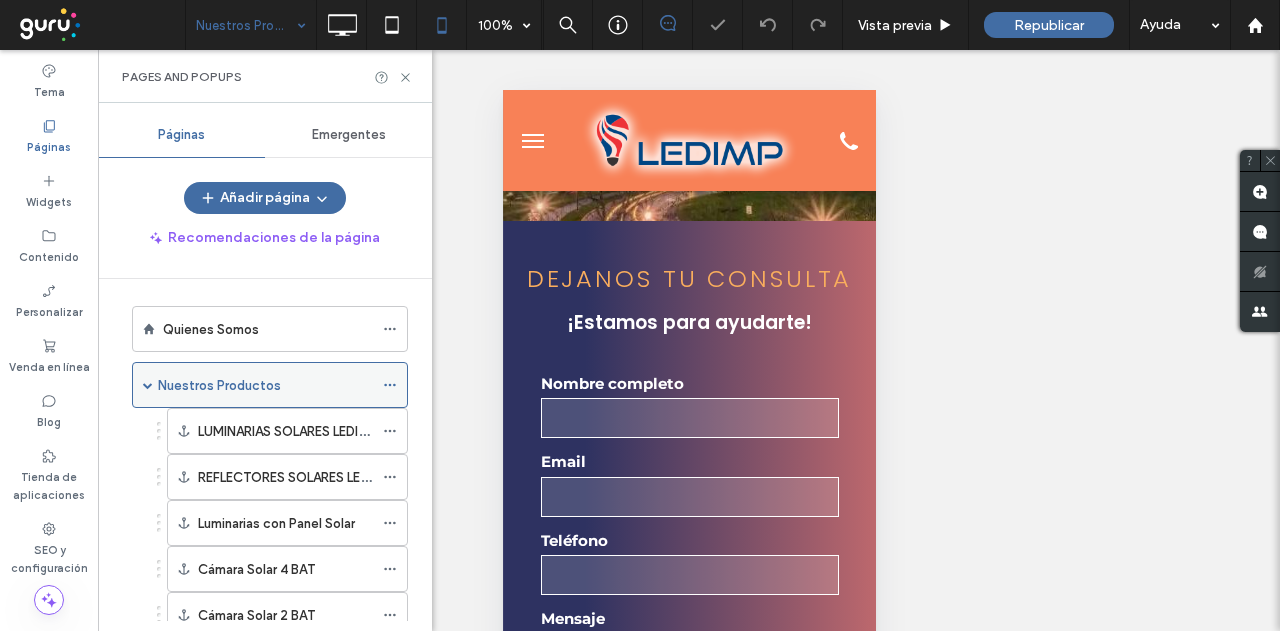 scroll, scrollTop: 50, scrollLeft: 0, axis: vertical 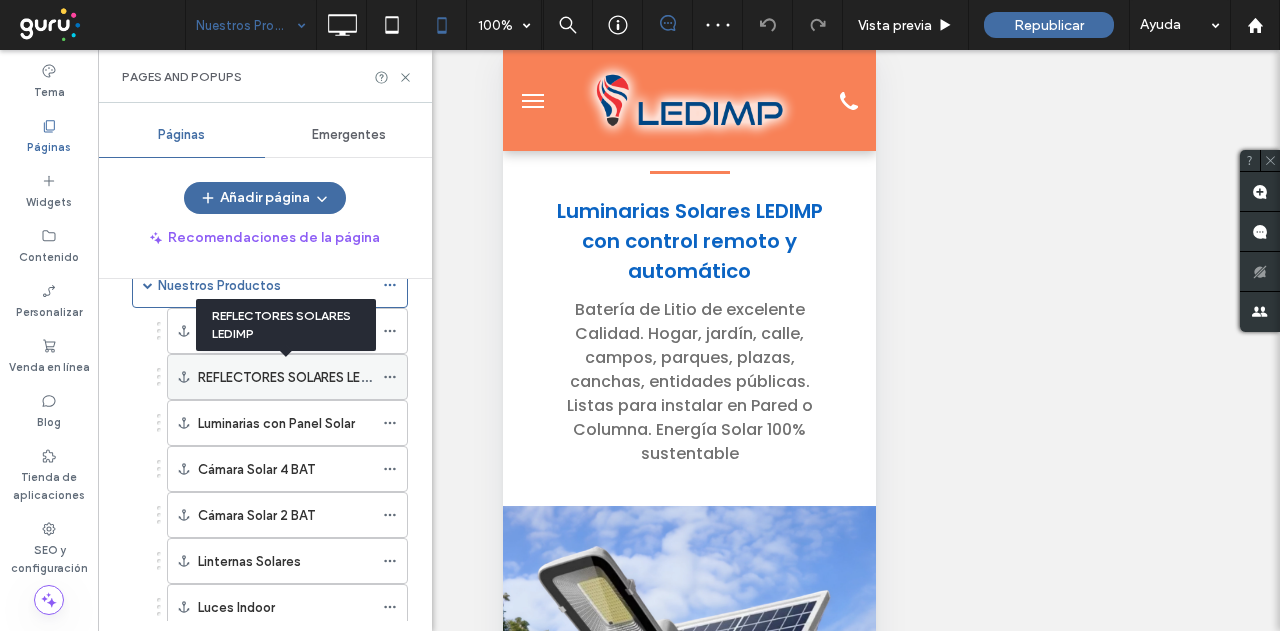 click on "REFLECTORES SOLARES LEDIMP" at bounding box center (294, 377) 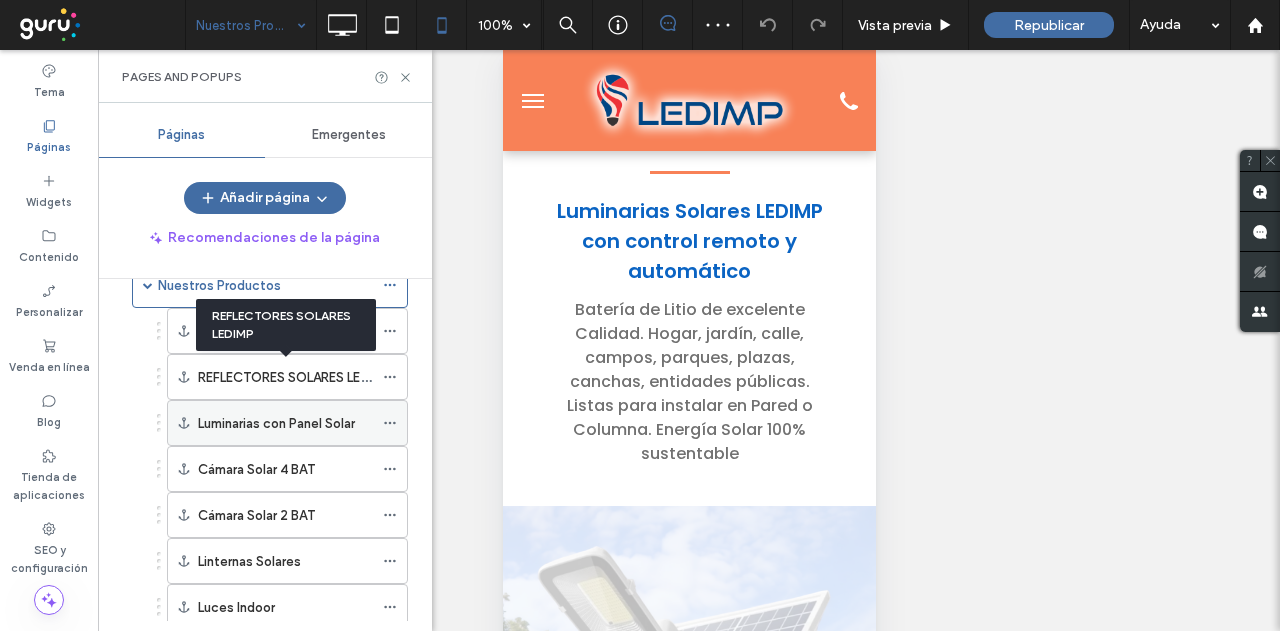 scroll, scrollTop: 2360, scrollLeft: 0, axis: vertical 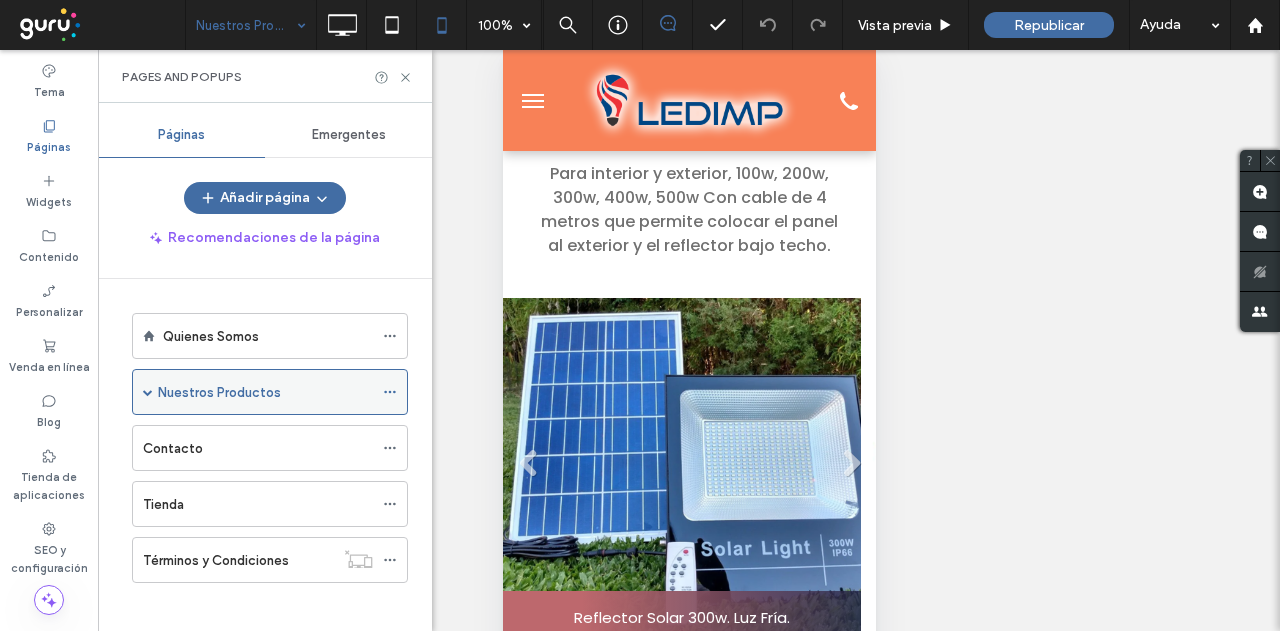 click at bounding box center (148, 392) 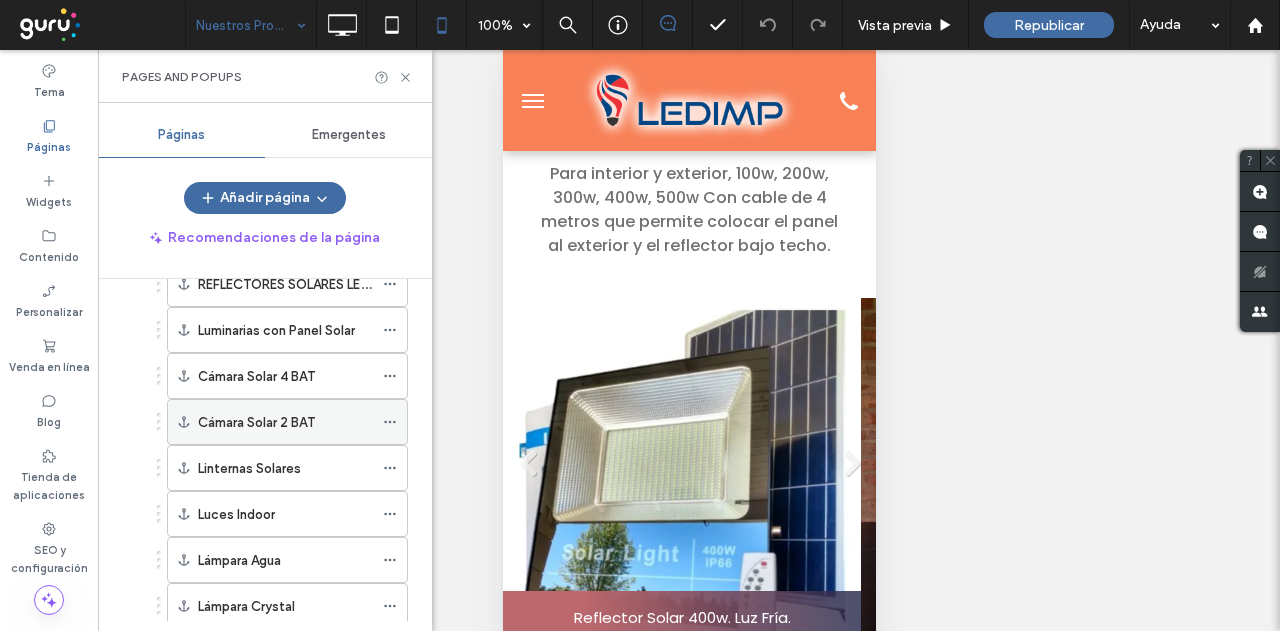 scroll, scrollTop: 100, scrollLeft: 0, axis: vertical 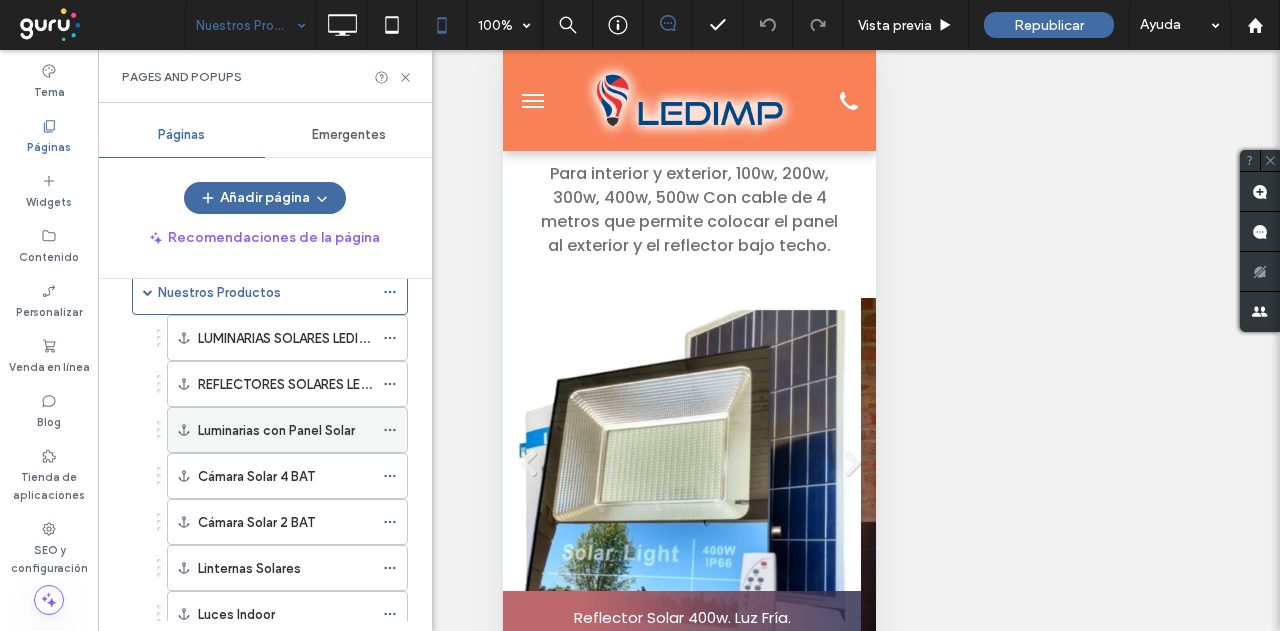 click 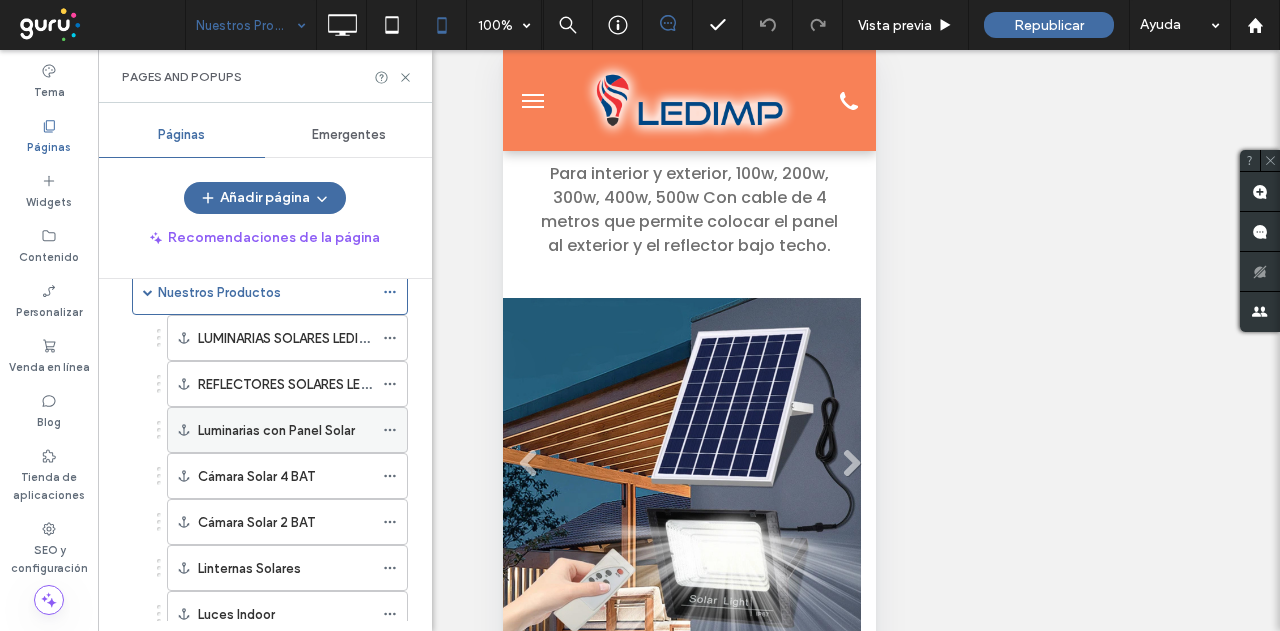 scroll, scrollTop: 2929, scrollLeft: 0, axis: vertical 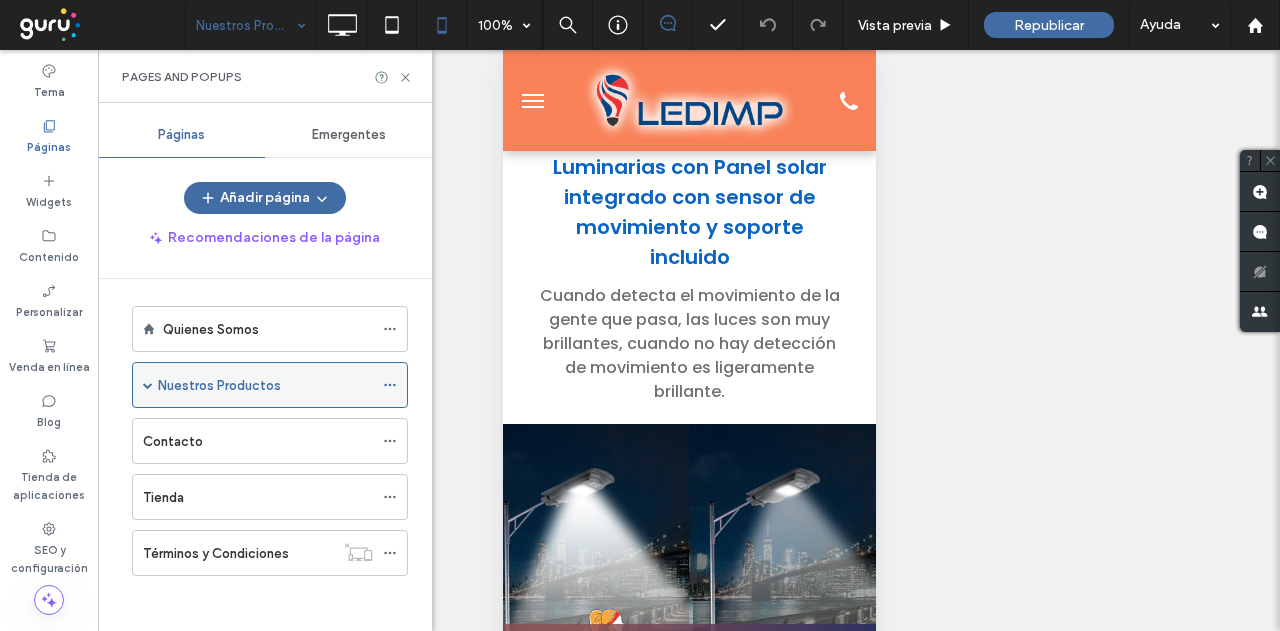 click at bounding box center (148, 385) 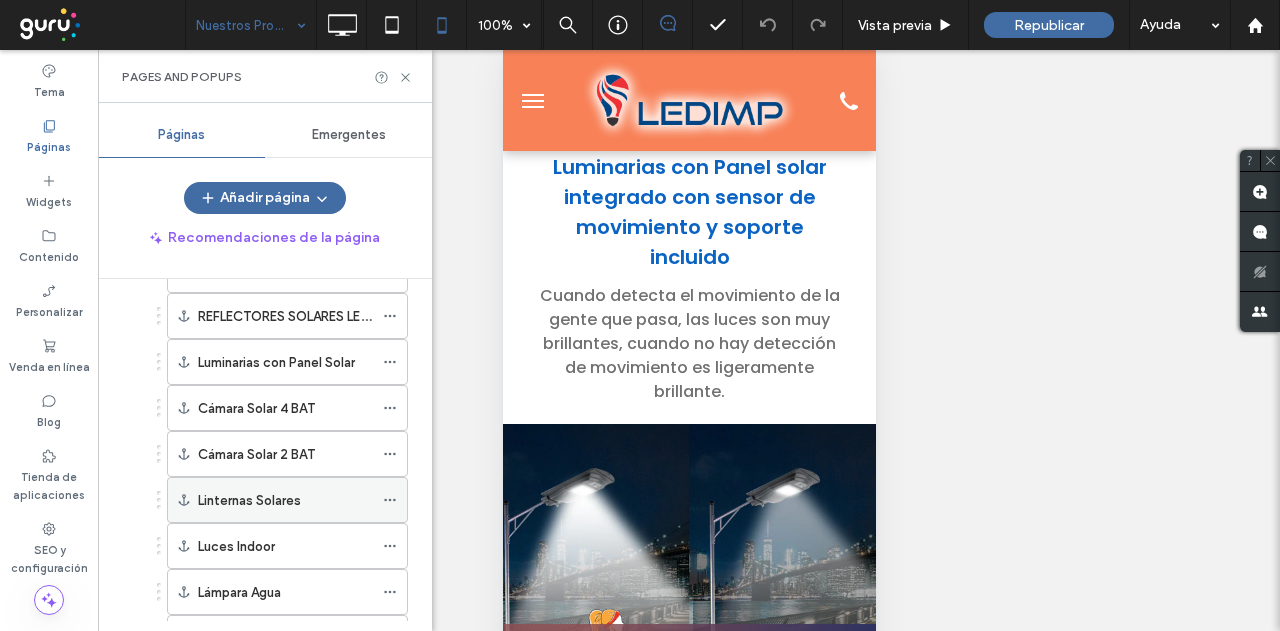scroll, scrollTop: 200, scrollLeft: 0, axis: vertical 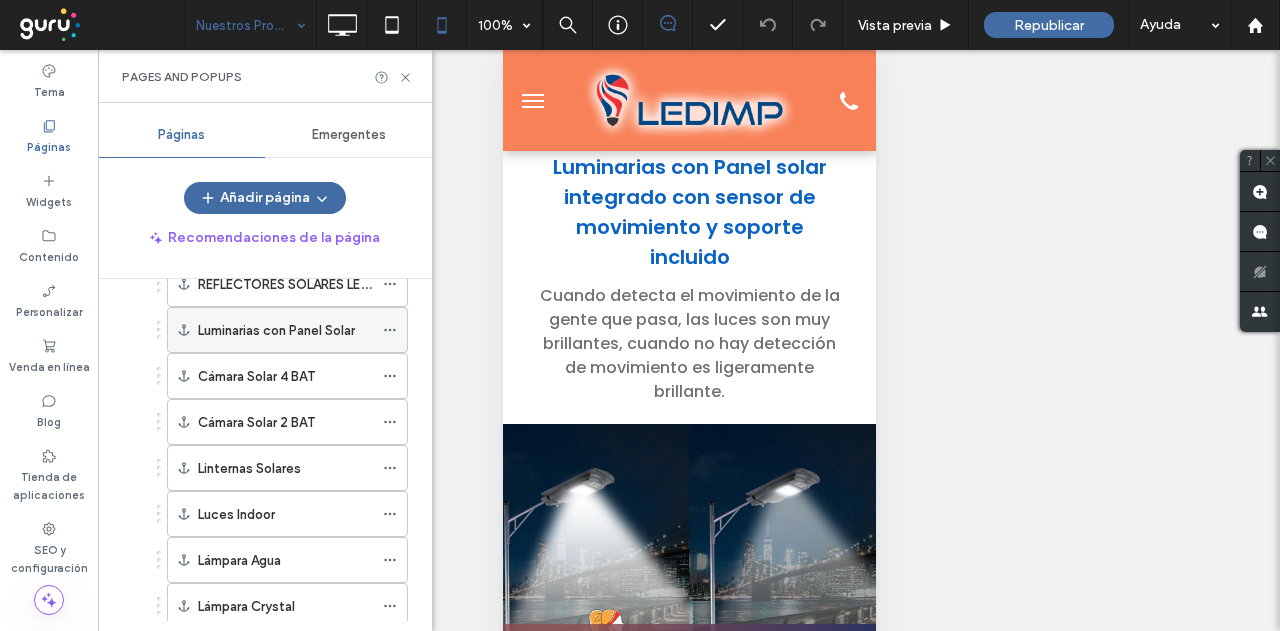 click on "Luminarias con Panel Solar" at bounding box center (276, 330) 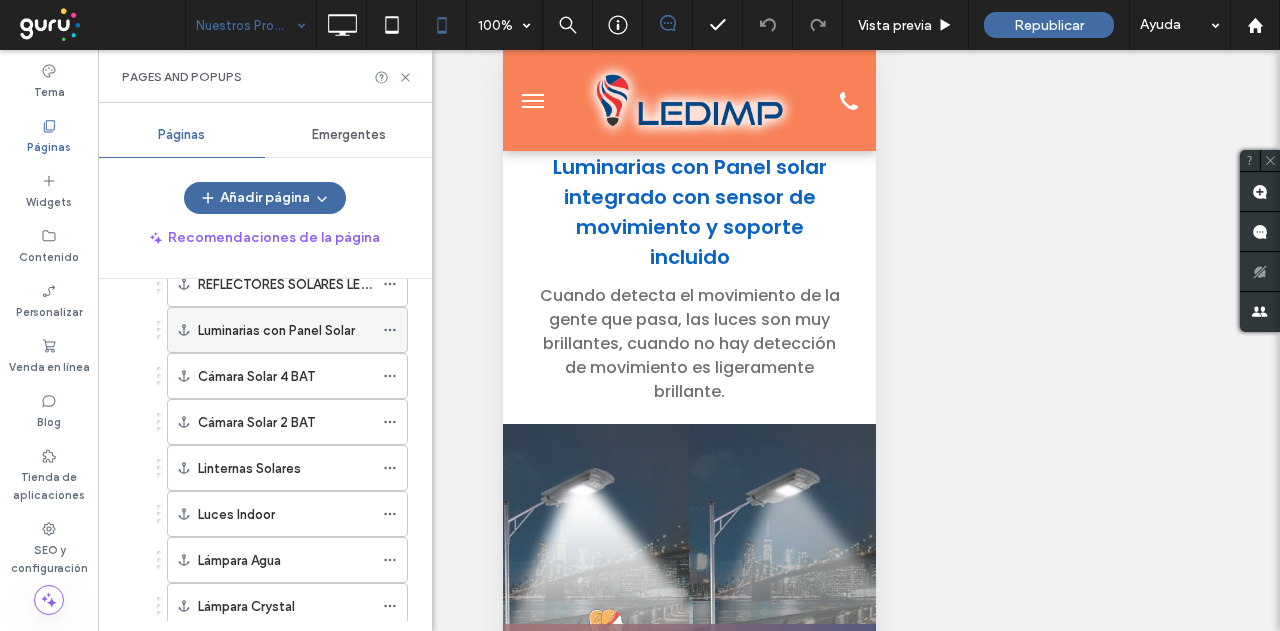 scroll, scrollTop: 7, scrollLeft: 0, axis: vertical 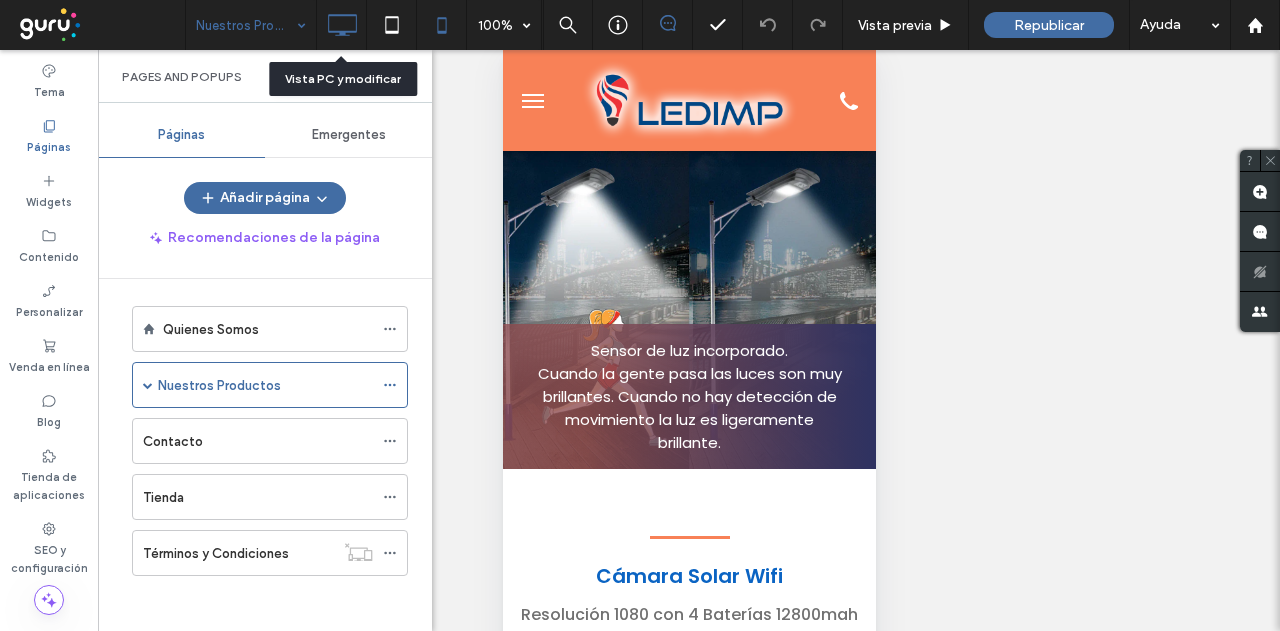 click 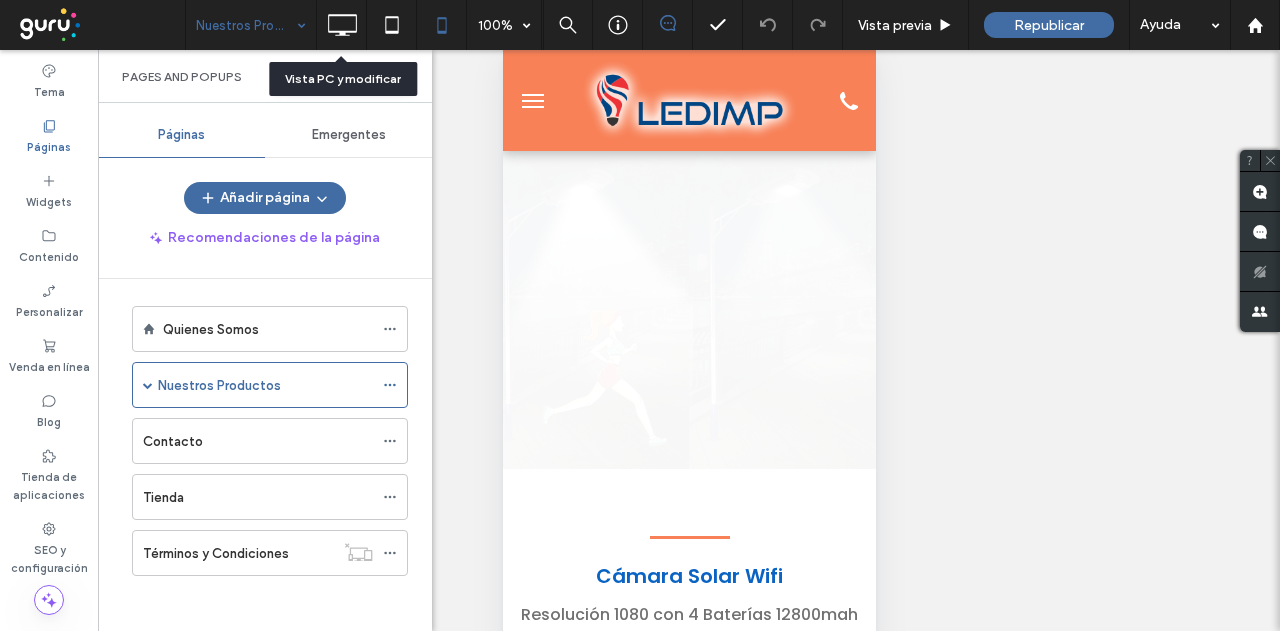 scroll, scrollTop: 0, scrollLeft: 0, axis: both 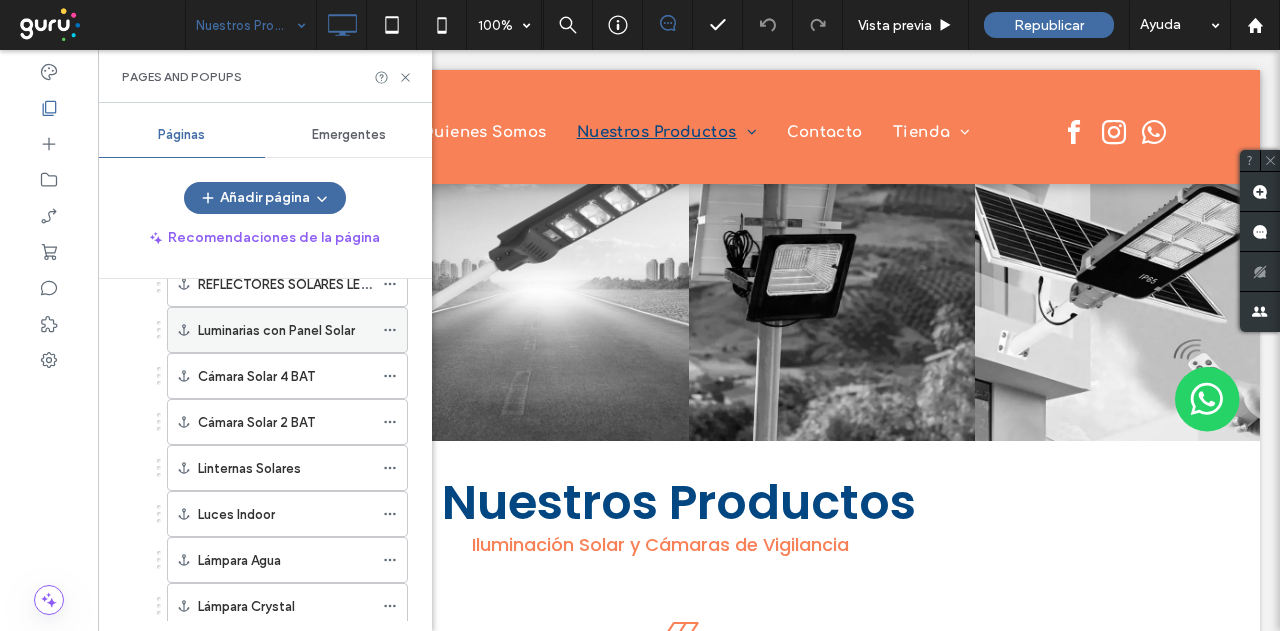 click on "Luminarias con Panel Solar" at bounding box center (276, 330) 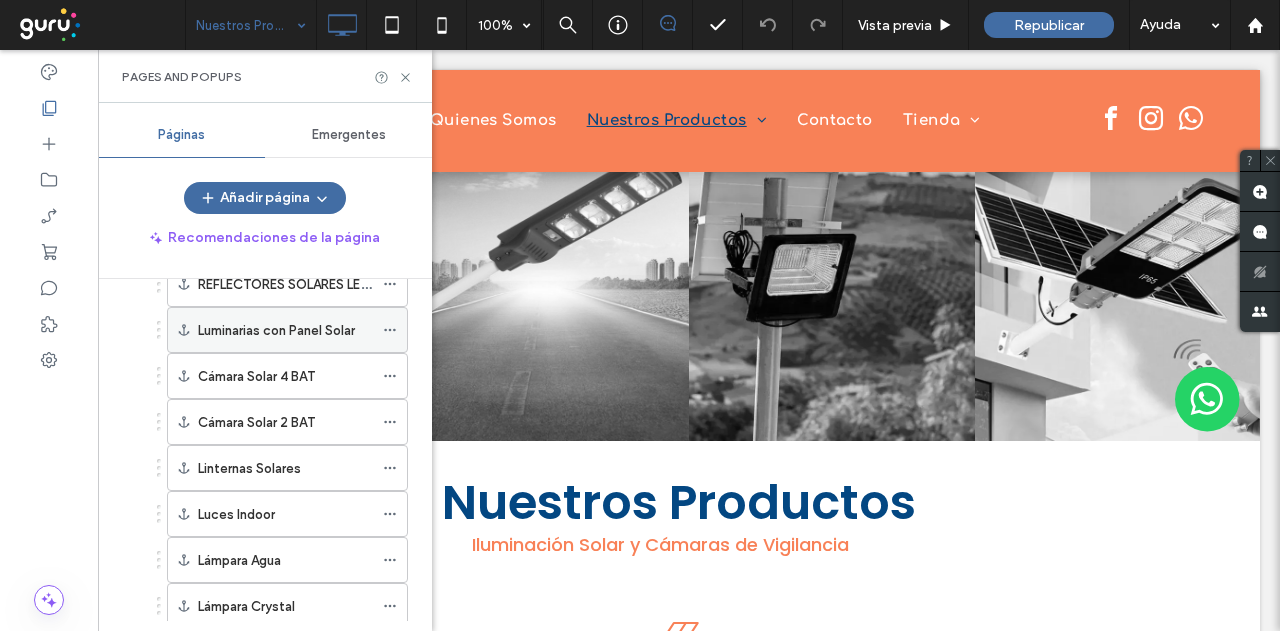 scroll, scrollTop: 1713, scrollLeft: 0, axis: vertical 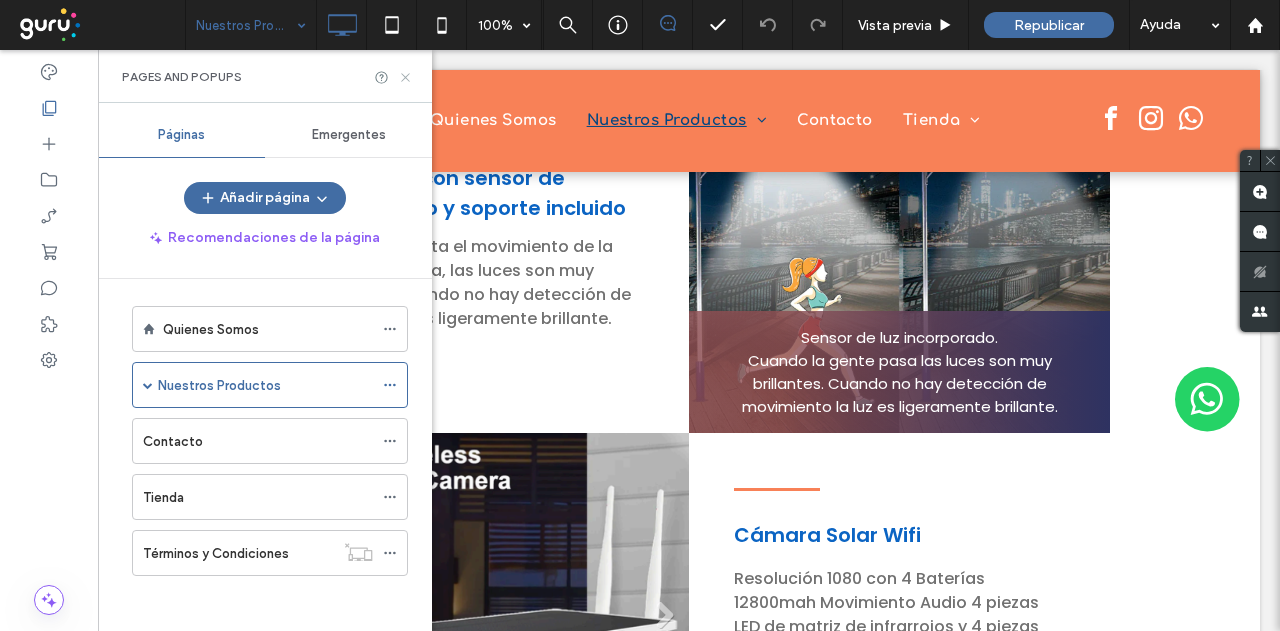click 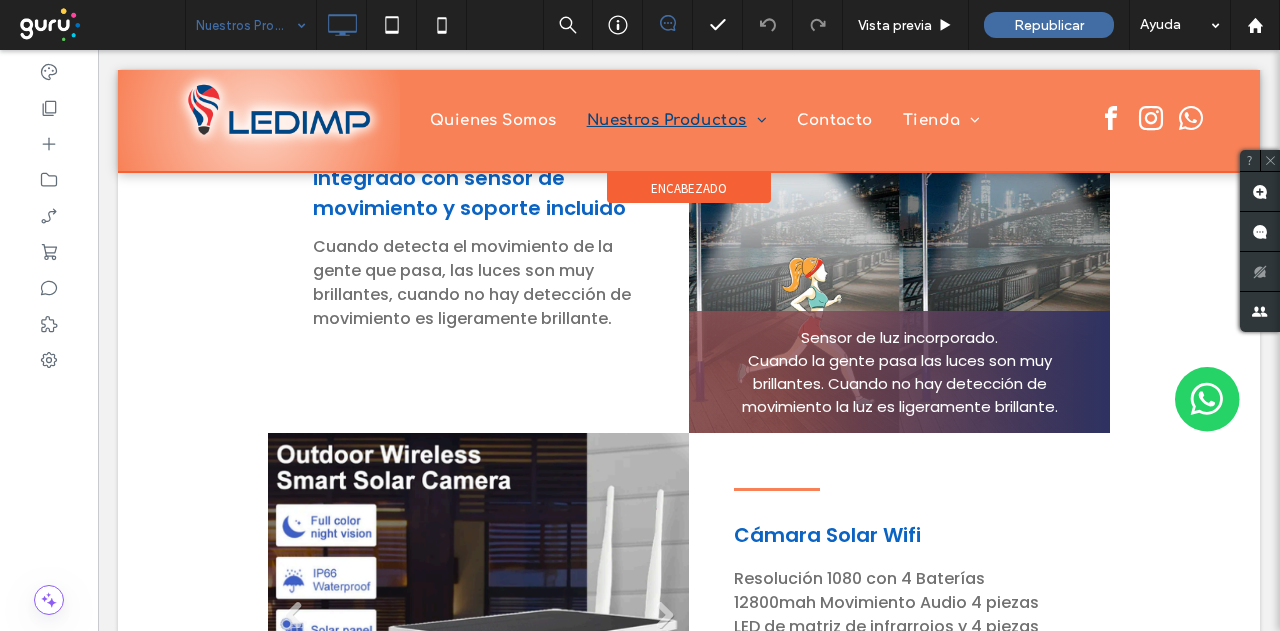 click at bounding box center (689, 121) 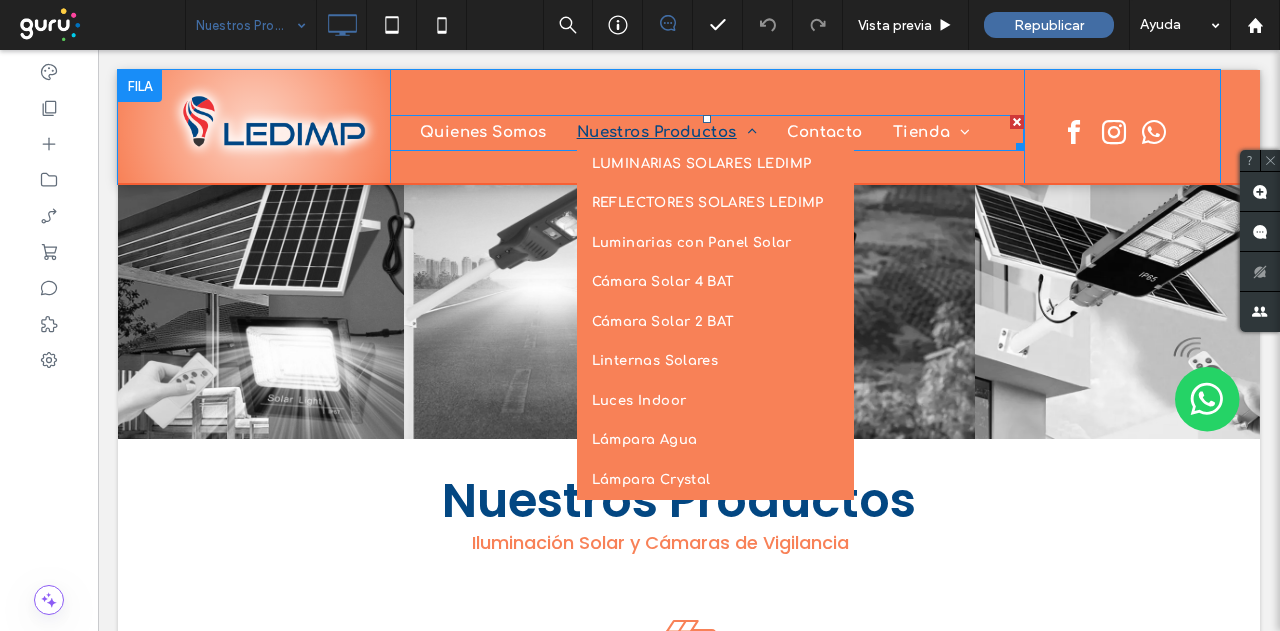 scroll, scrollTop: 0, scrollLeft: 0, axis: both 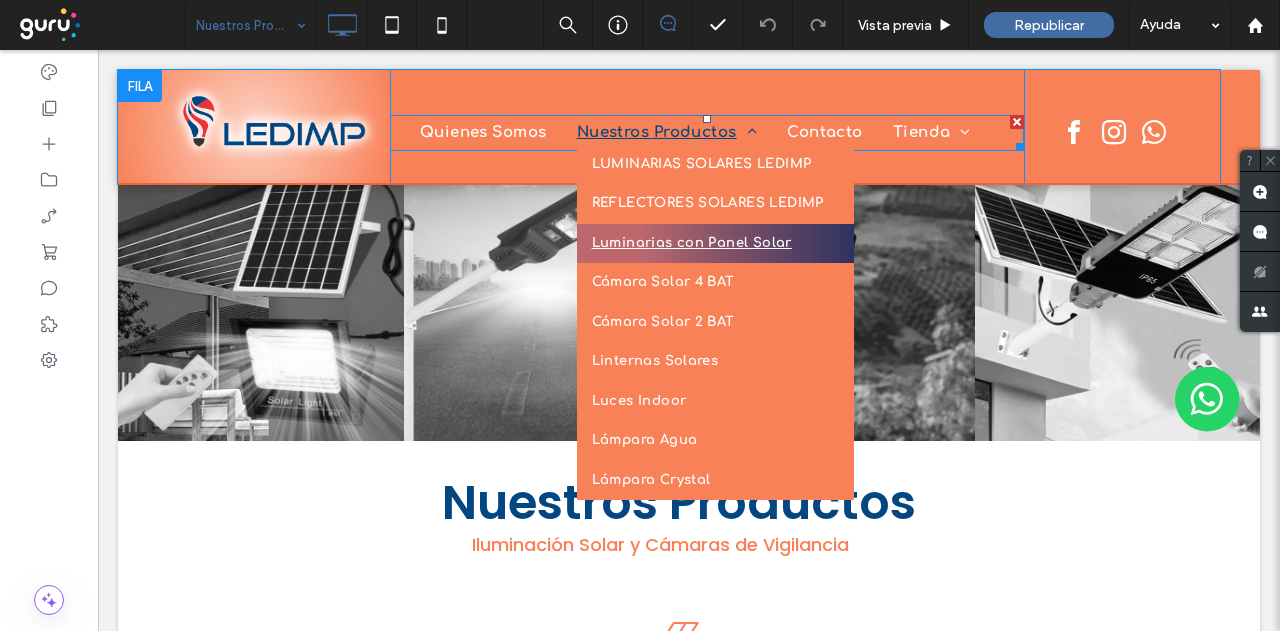 click on "Luminarias con Panel Solar" at bounding box center [692, 244] 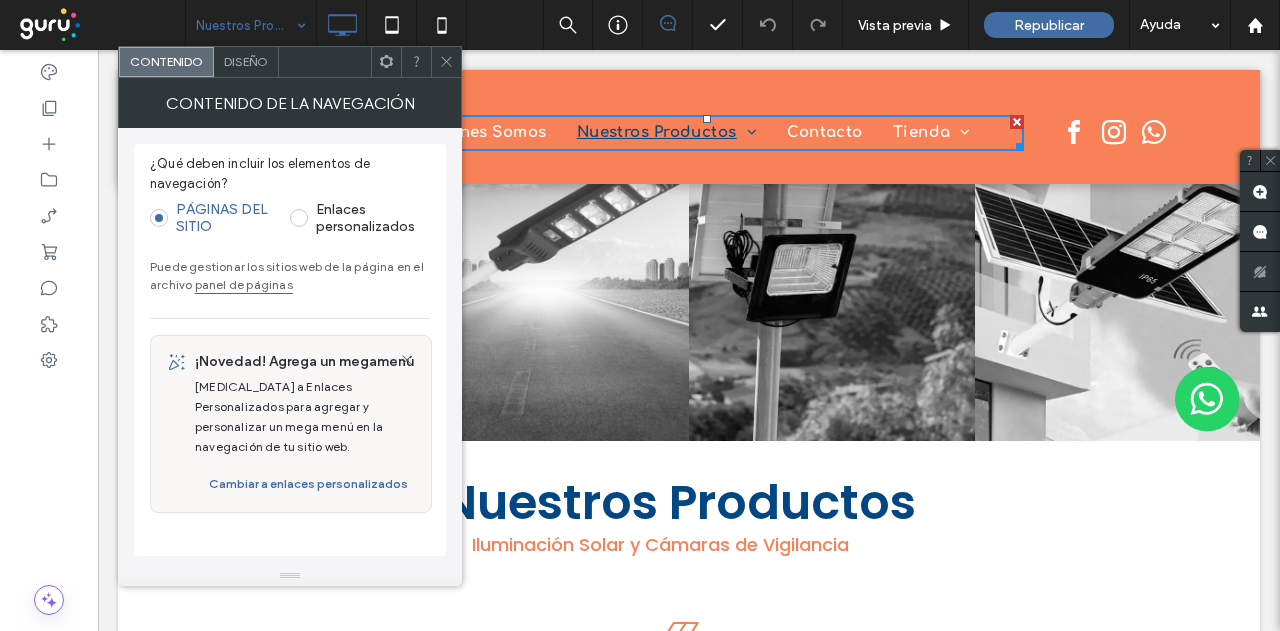 click 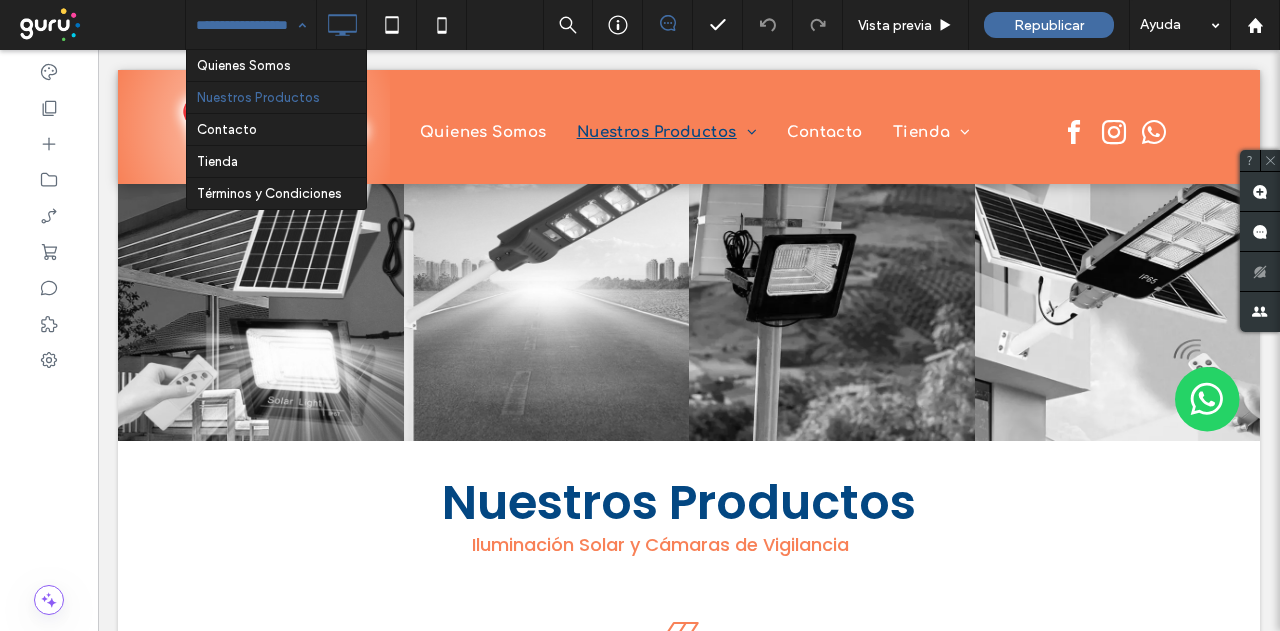 click at bounding box center [246, 25] 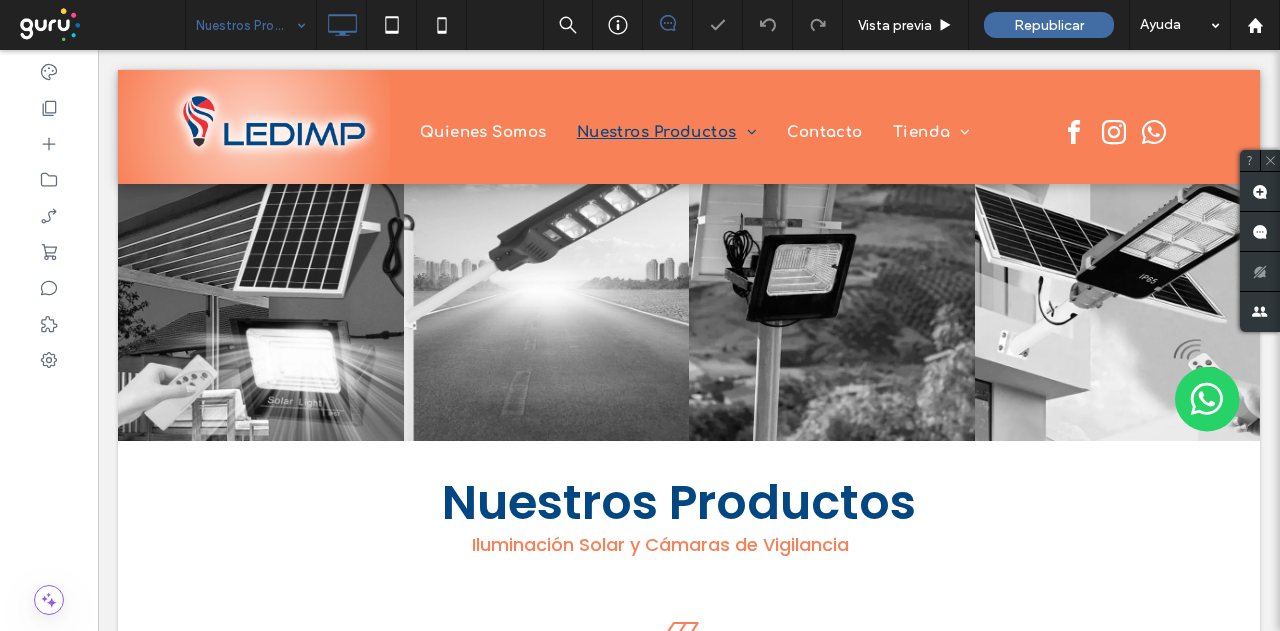 scroll, scrollTop: 0, scrollLeft: 0, axis: both 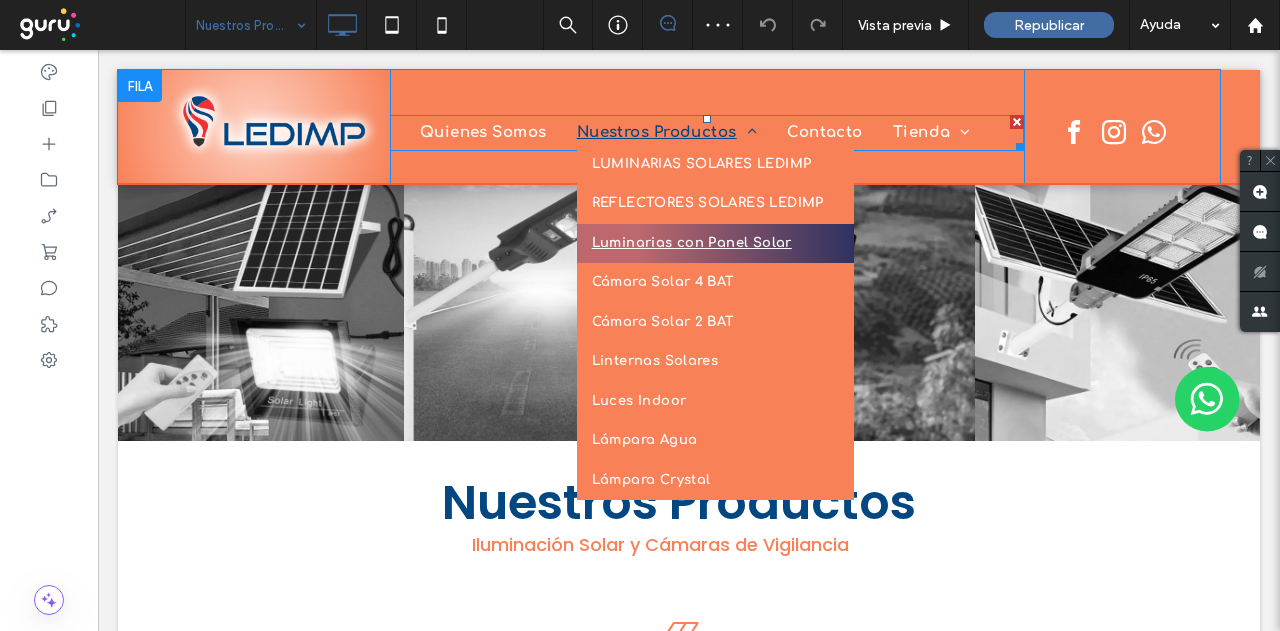 click on "Luminarias con Panel Solar" at bounding box center (692, 244) 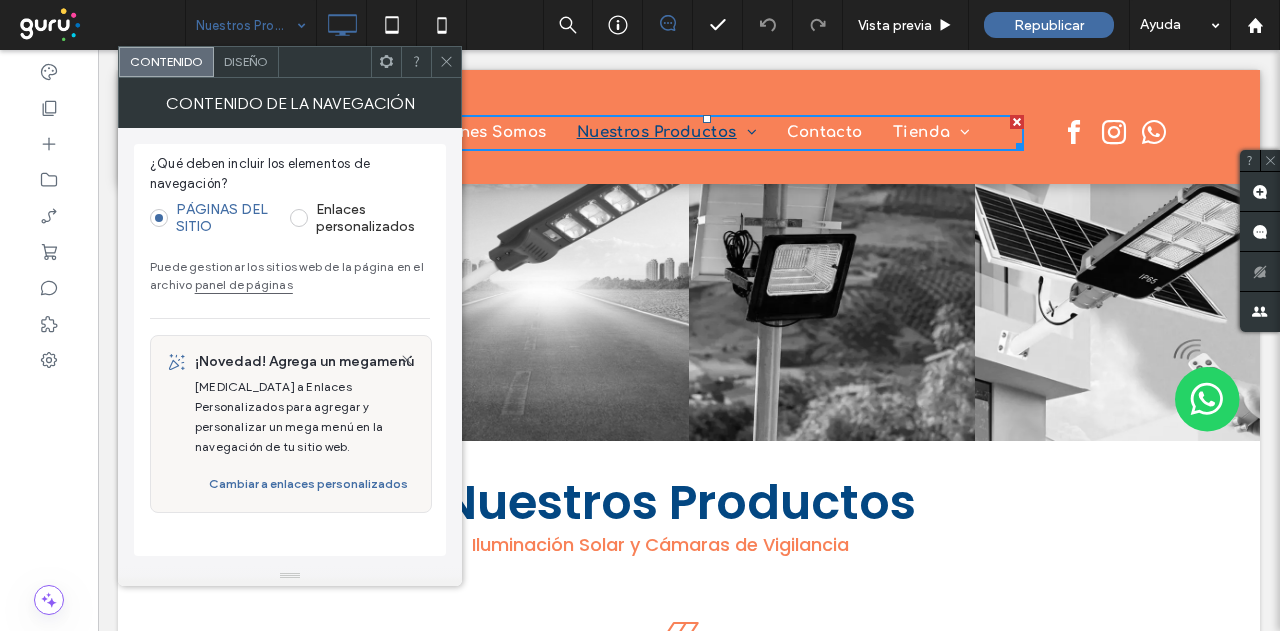 click on "Diseño" at bounding box center [246, 61] 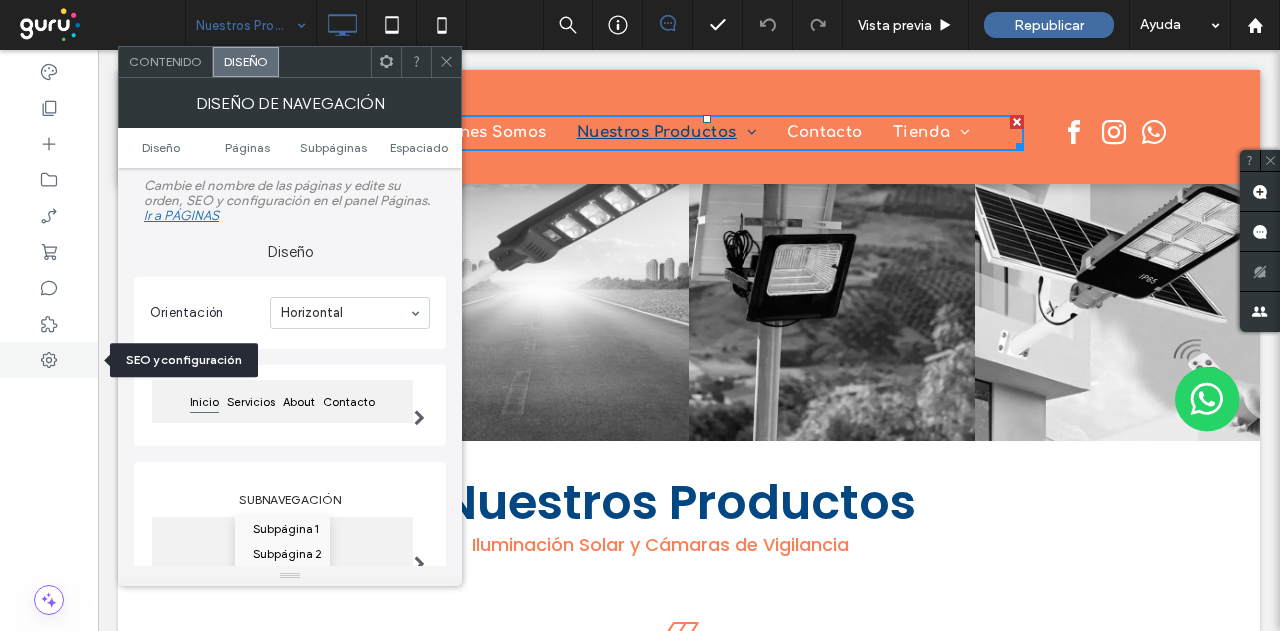 click 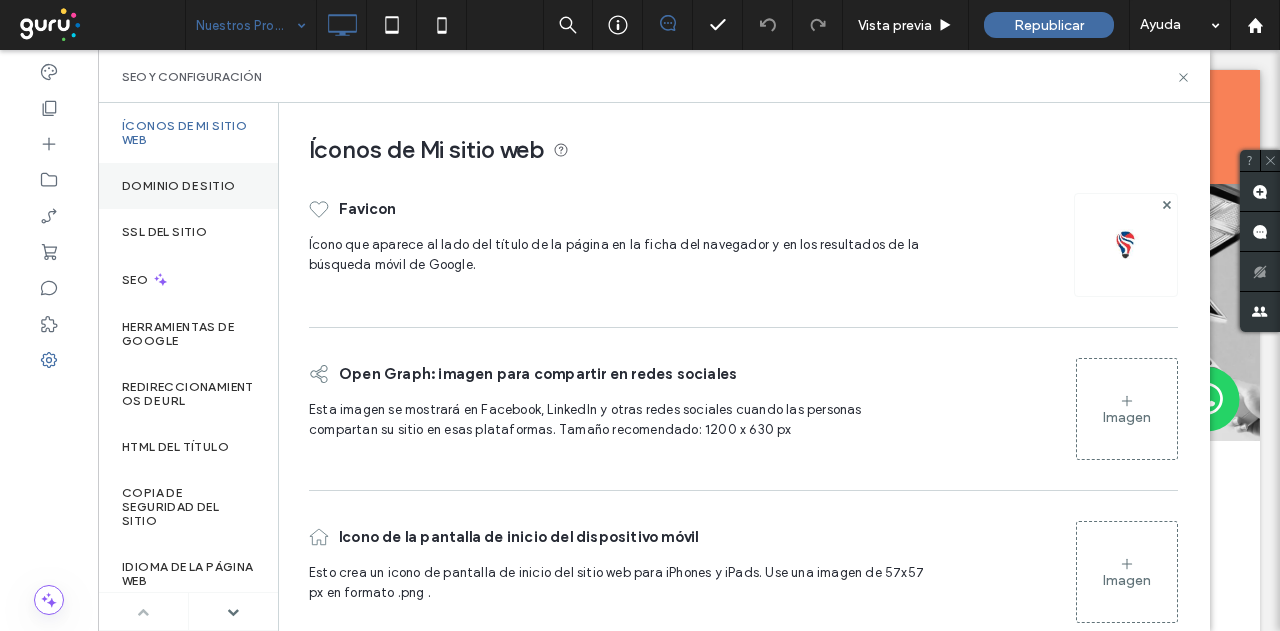 click on "Dominio de sitio" at bounding box center (178, 186) 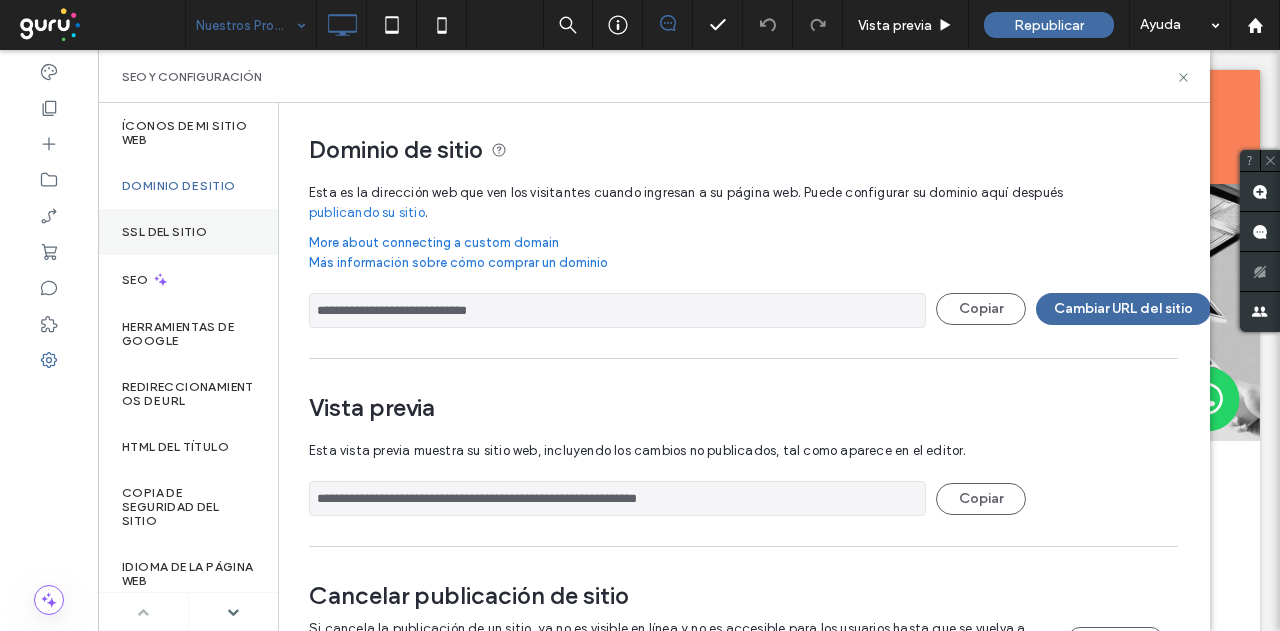 click on "SSL del sitio" at bounding box center [164, 232] 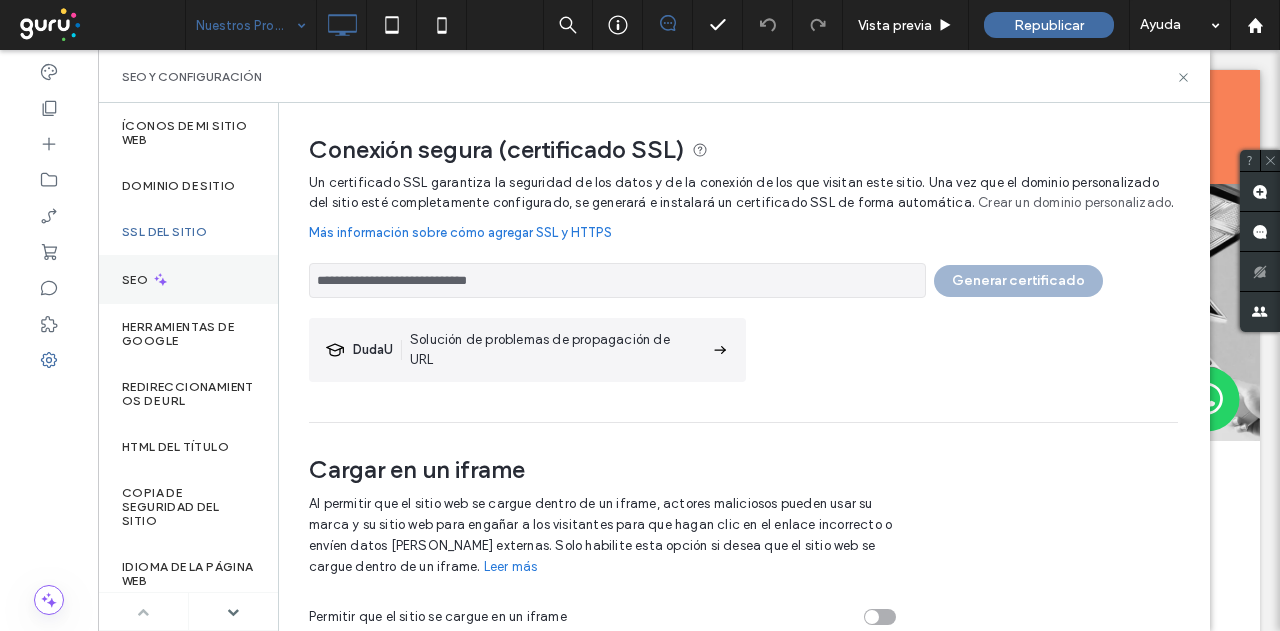 click on "SEO" at bounding box center (137, 280) 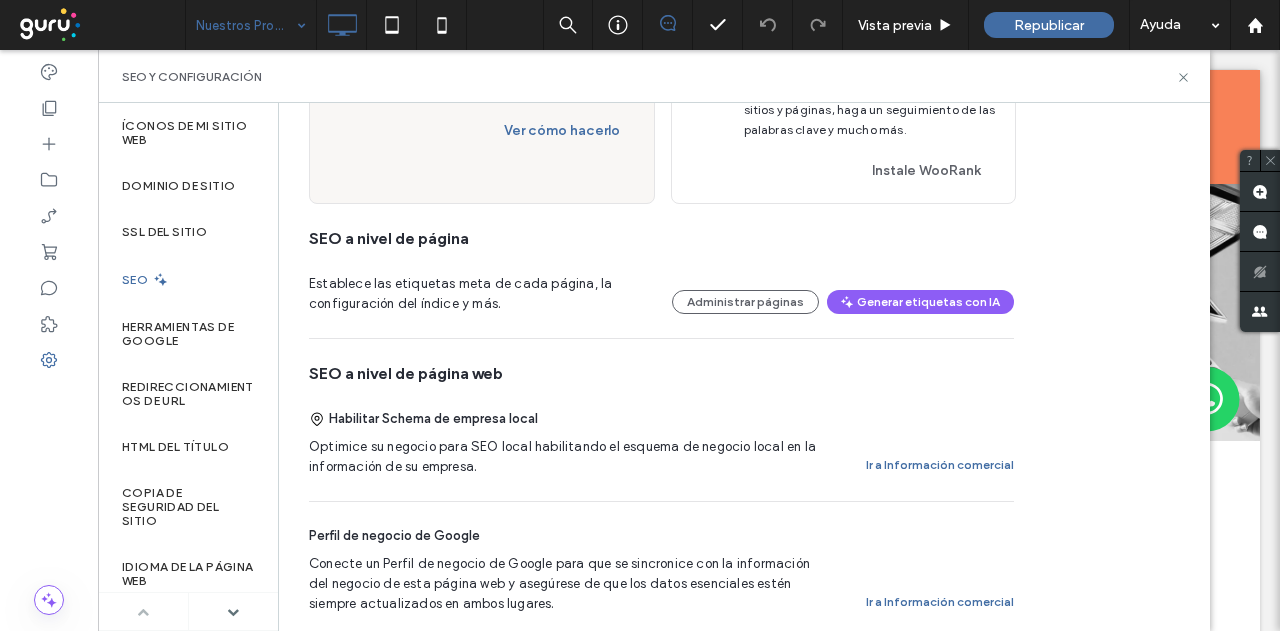 scroll, scrollTop: 300, scrollLeft: 0, axis: vertical 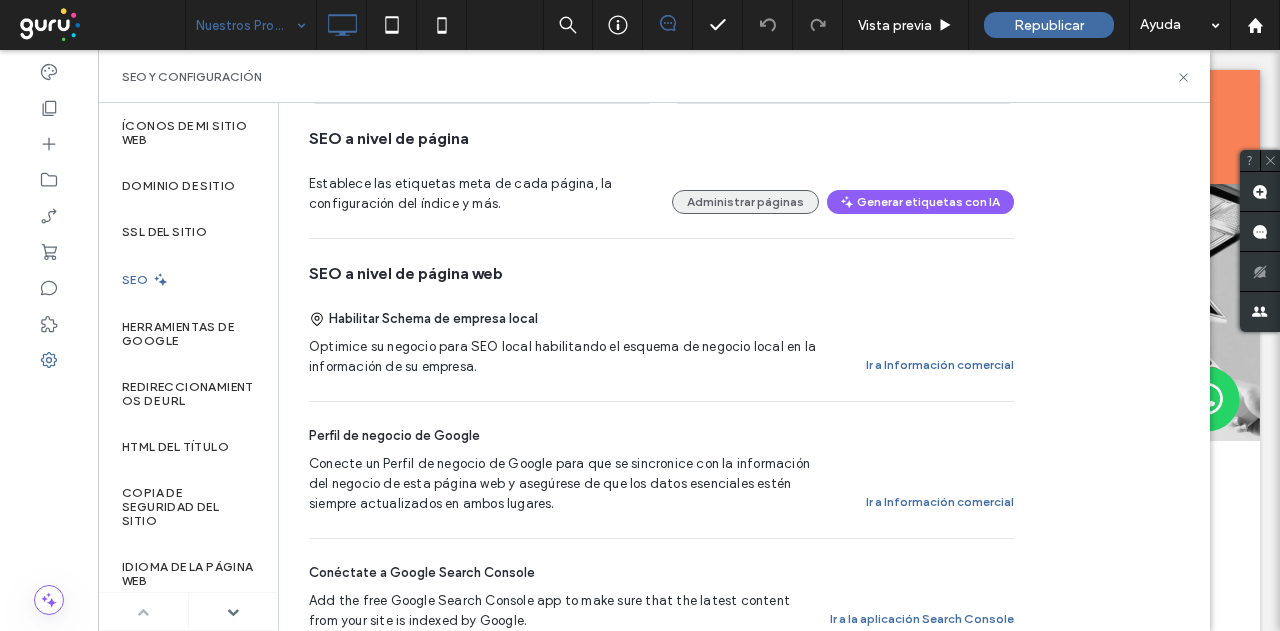 click on "Administrar páginas" at bounding box center [745, 202] 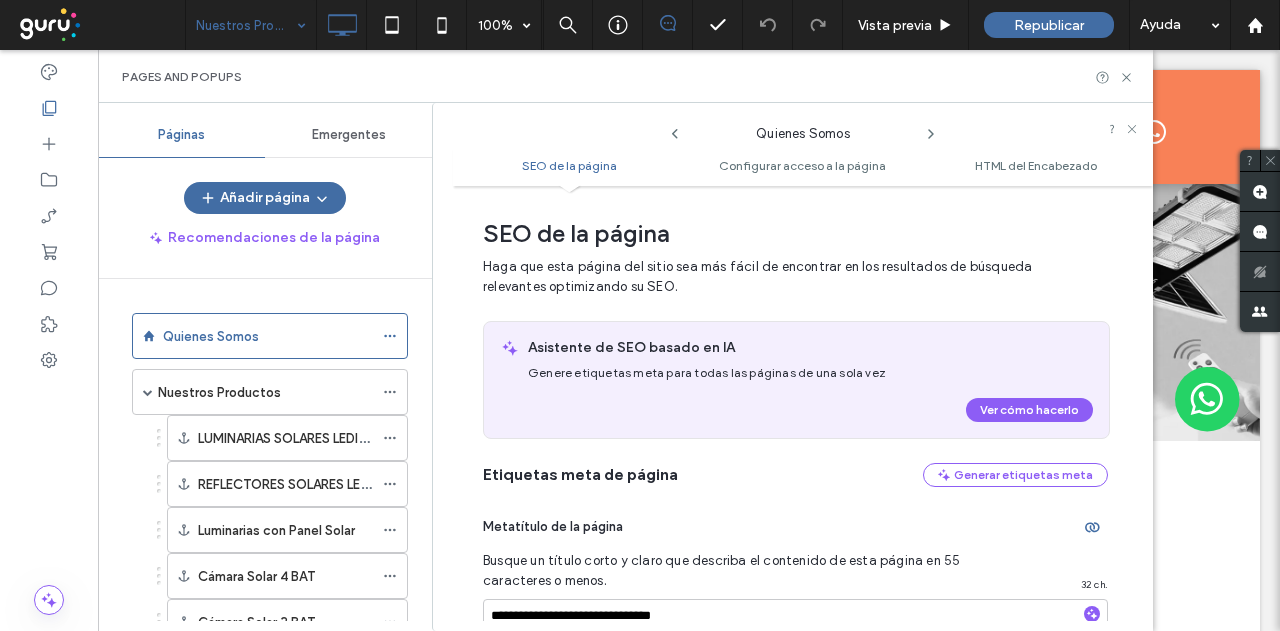 scroll, scrollTop: 0, scrollLeft: 0, axis: both 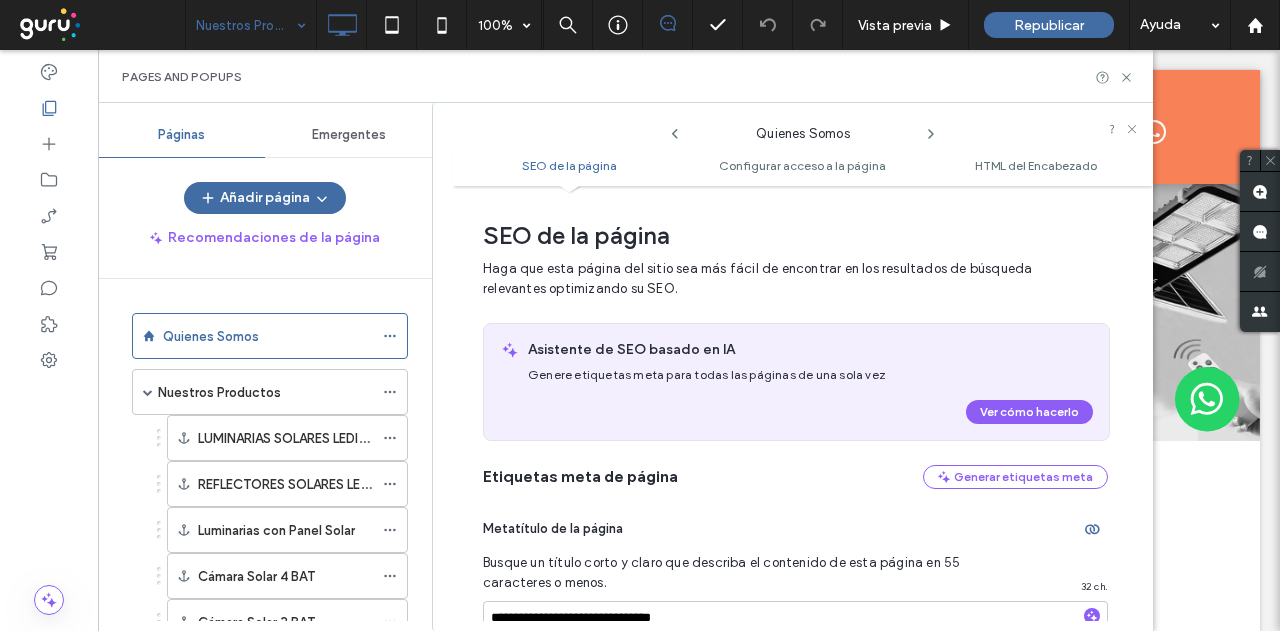 click 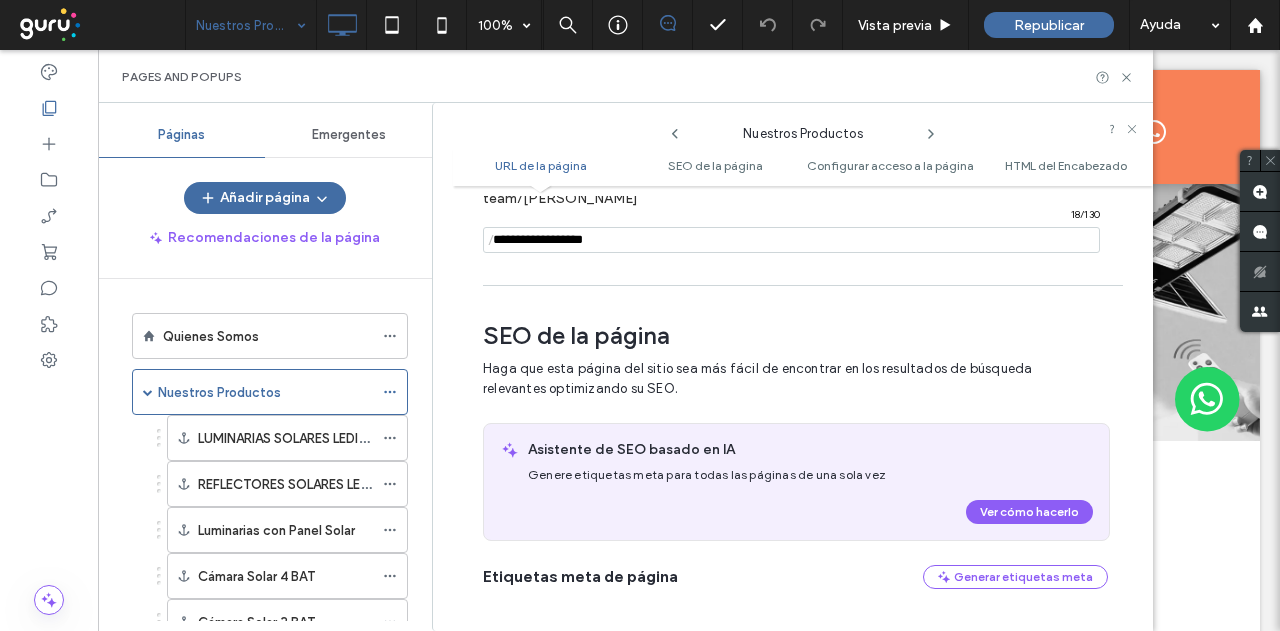 scroll, scrollTop: 290, scrollLeft: 0, axis: vertical 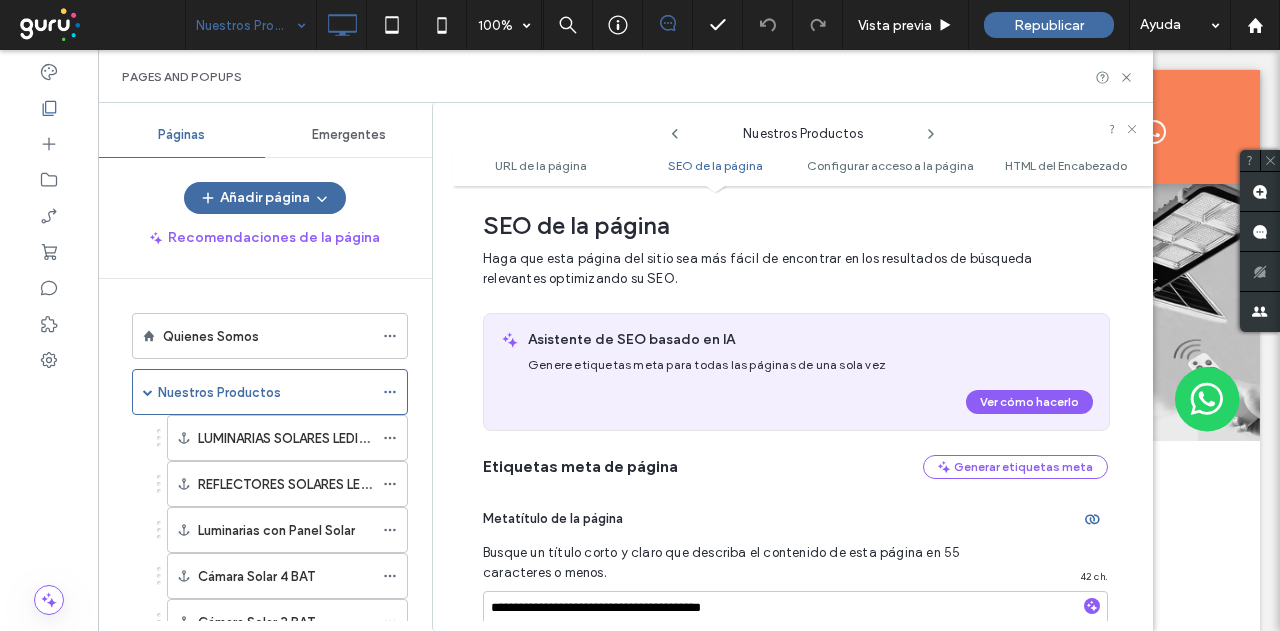 click 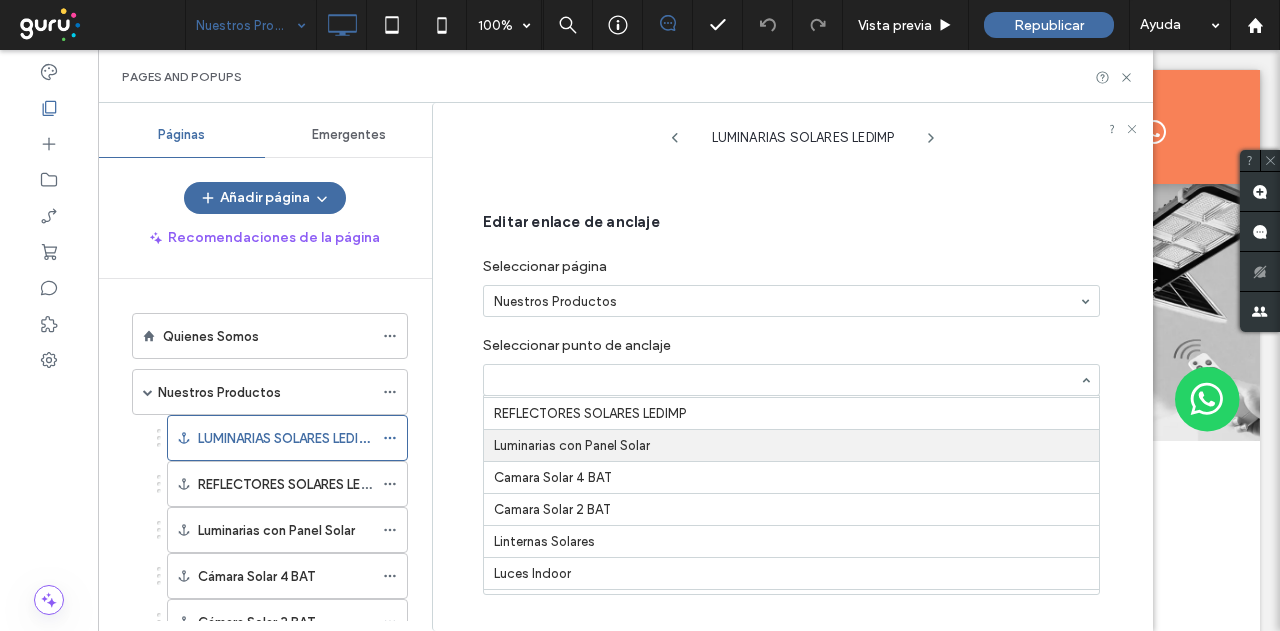 scroll, scrollTop: 0, scrollLeft: 0, axis: both 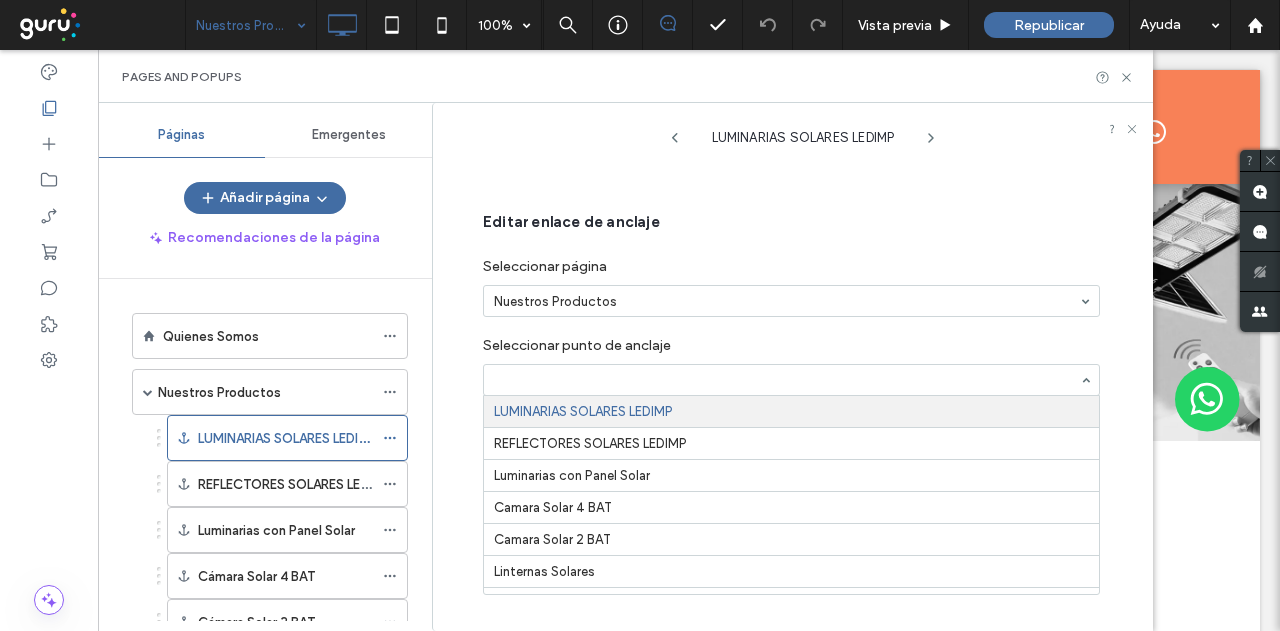 click on "Seleccionar punto de anclaje" at bounding box center (791, 340) 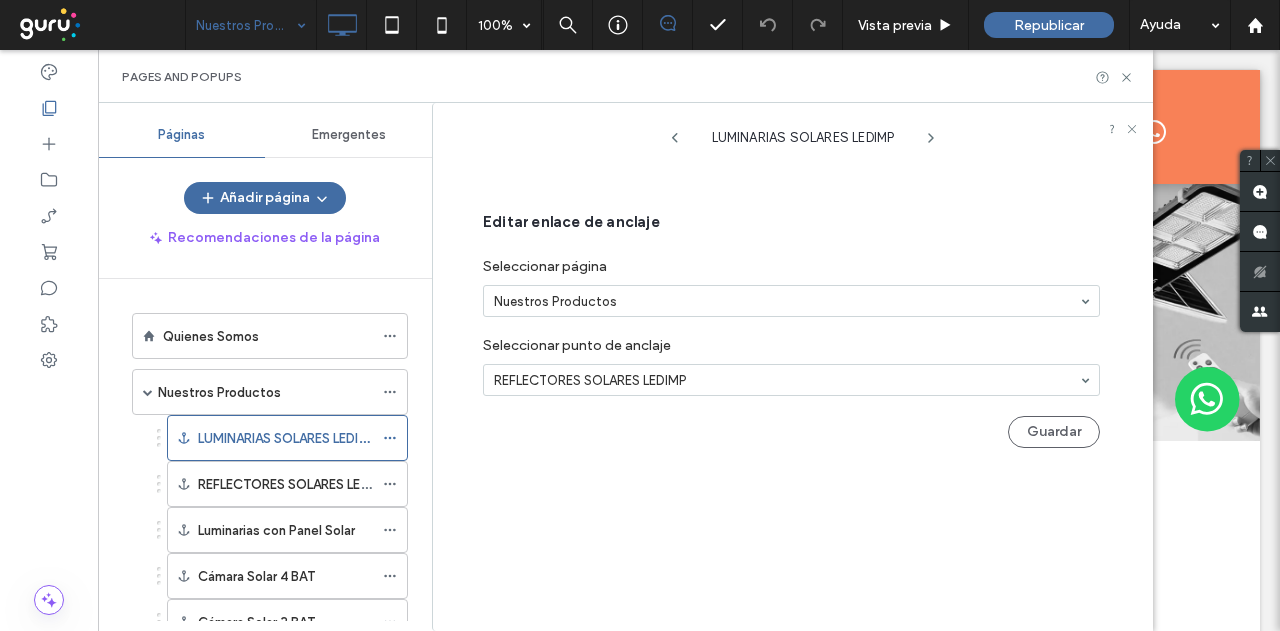 click 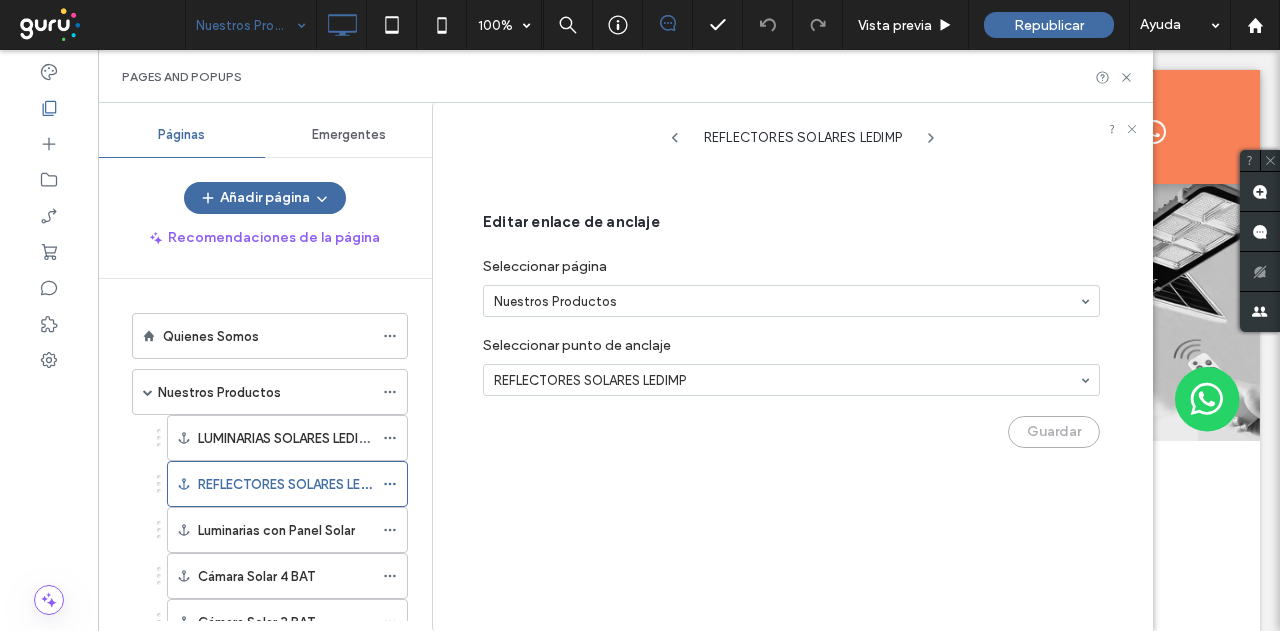click 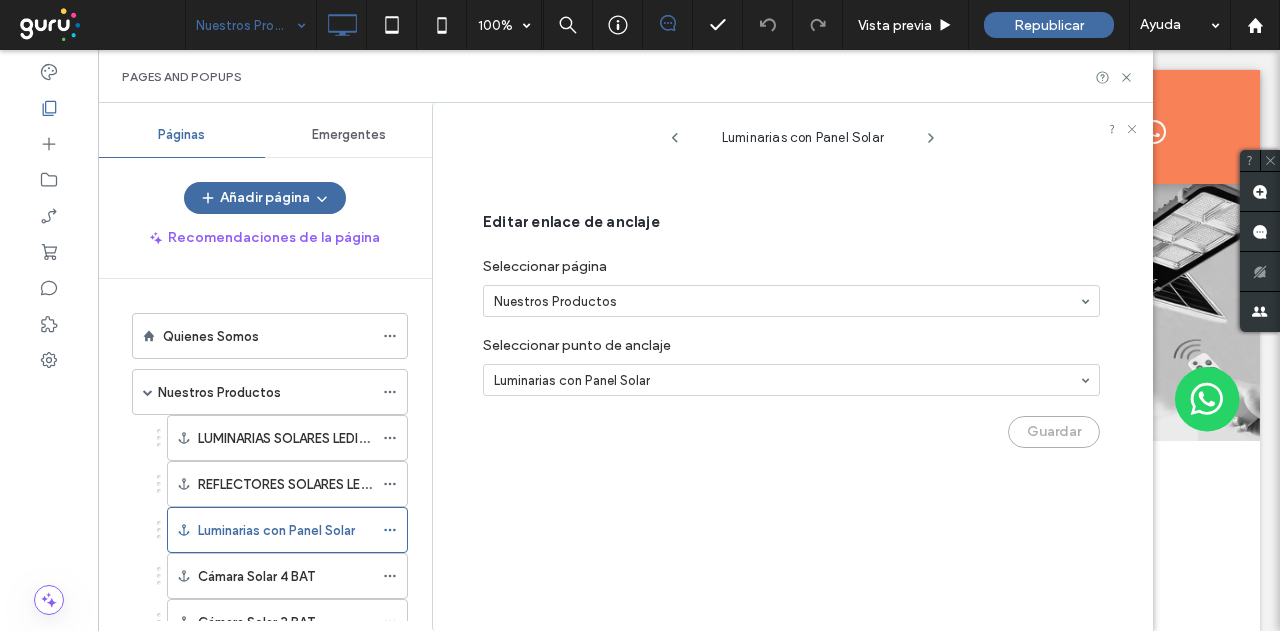 click 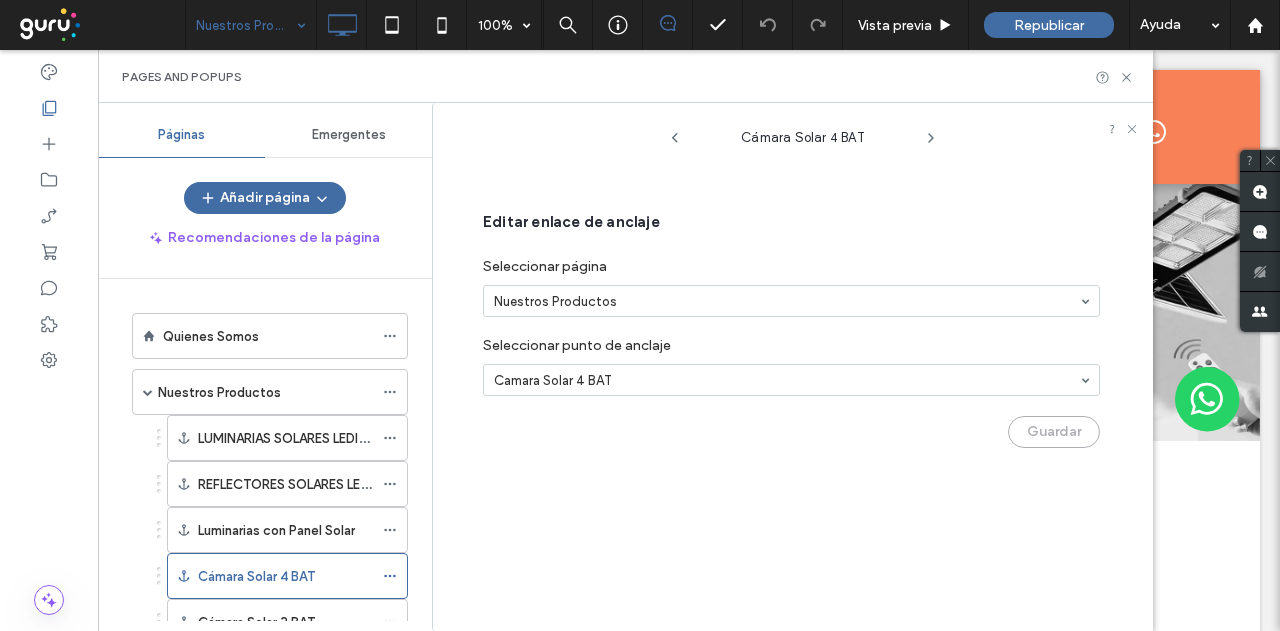 click on "Cámara Solar 4 BAT" at bounding box center (803, 133) 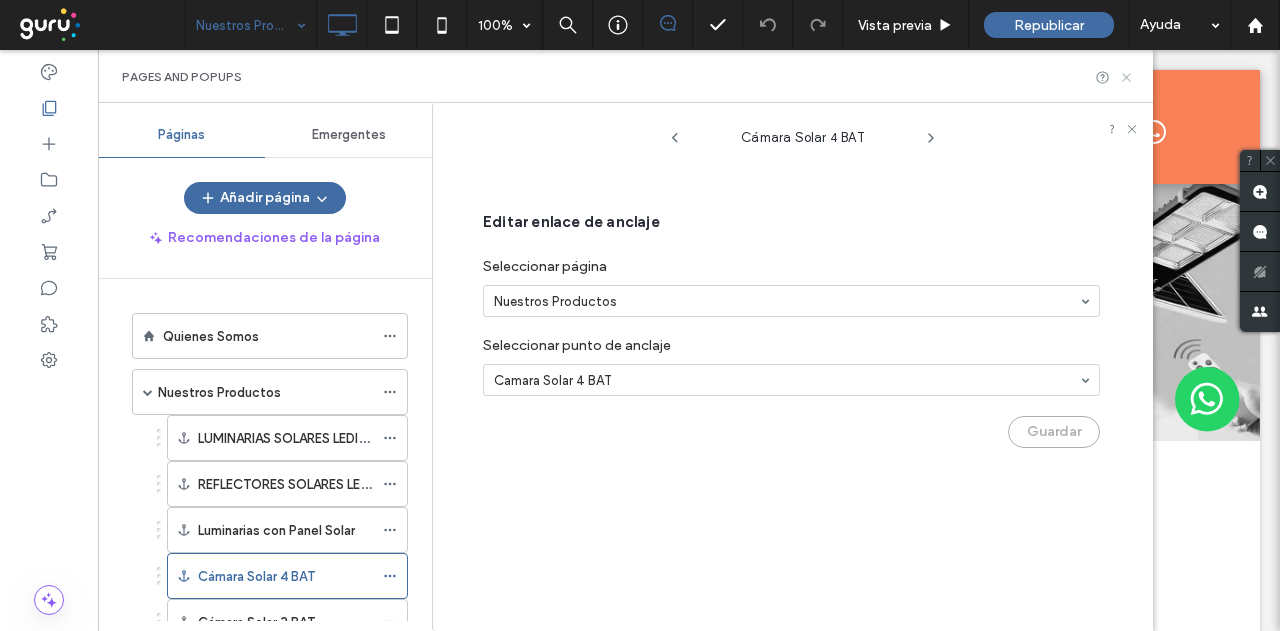 click 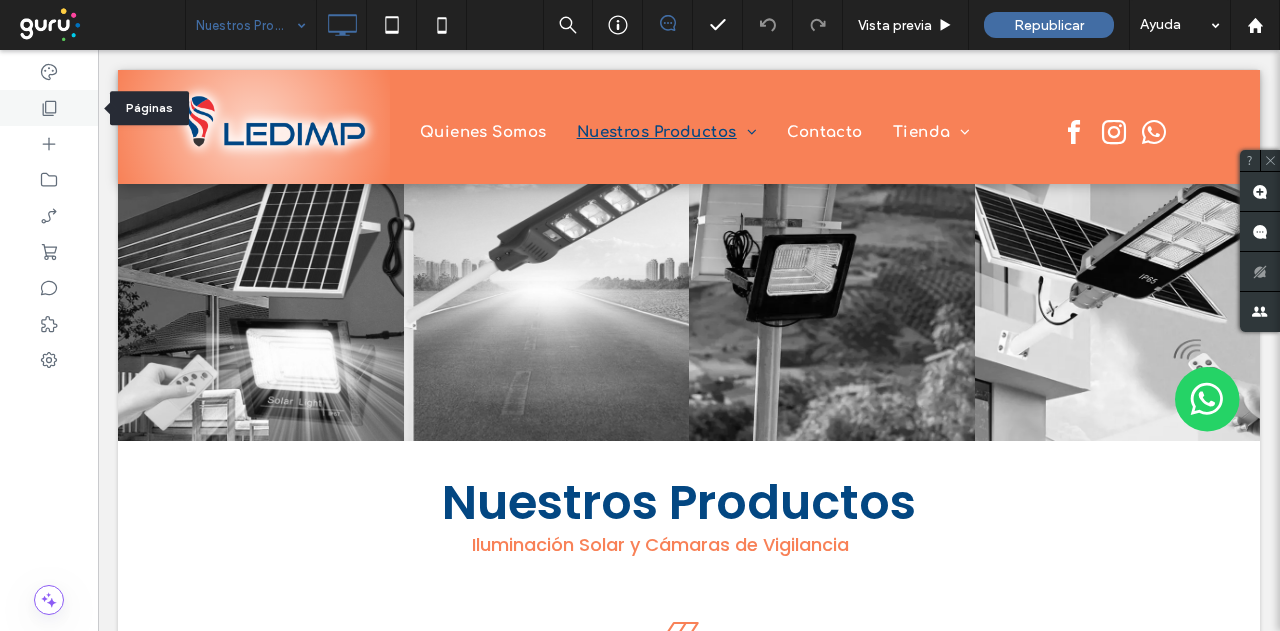 click 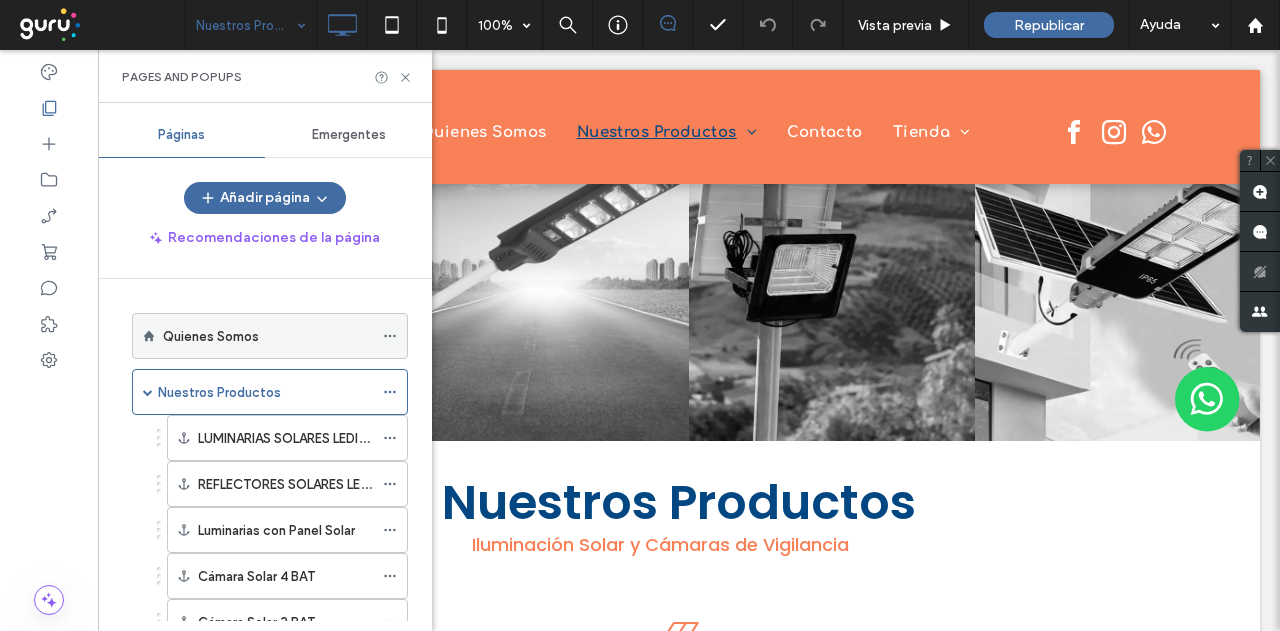 click on "Quienes Somos" at bounding box center [211, 336] 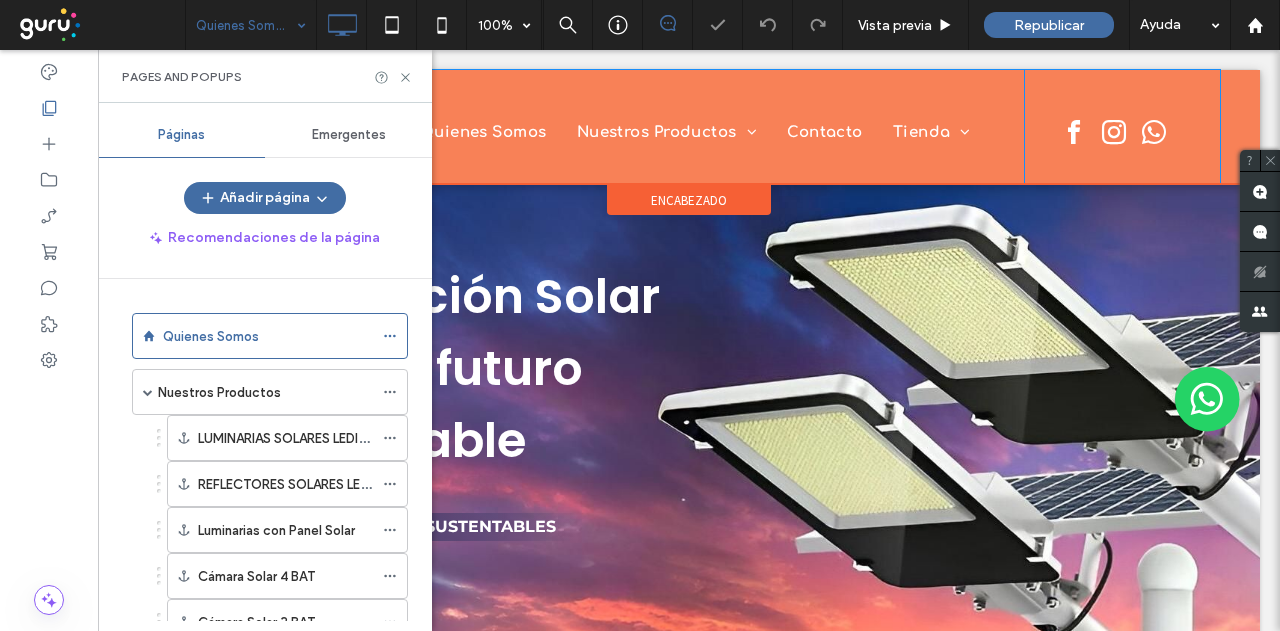 scroll, scrollTop: 0, scrollLeft: 0, axis: both 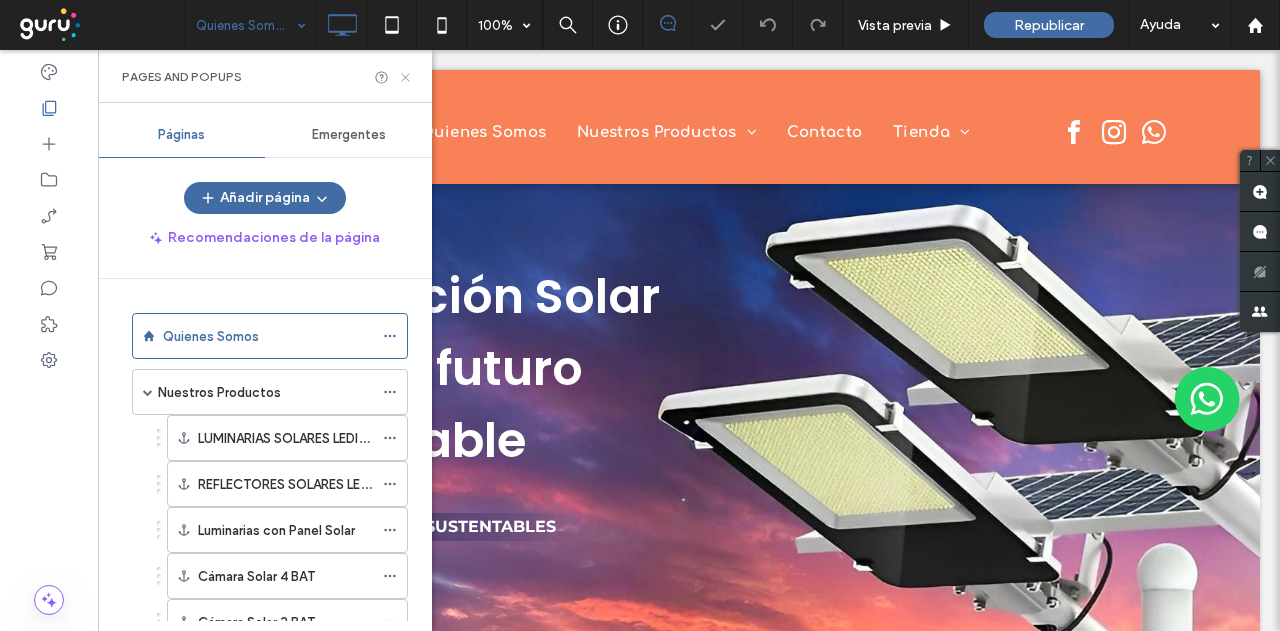 click 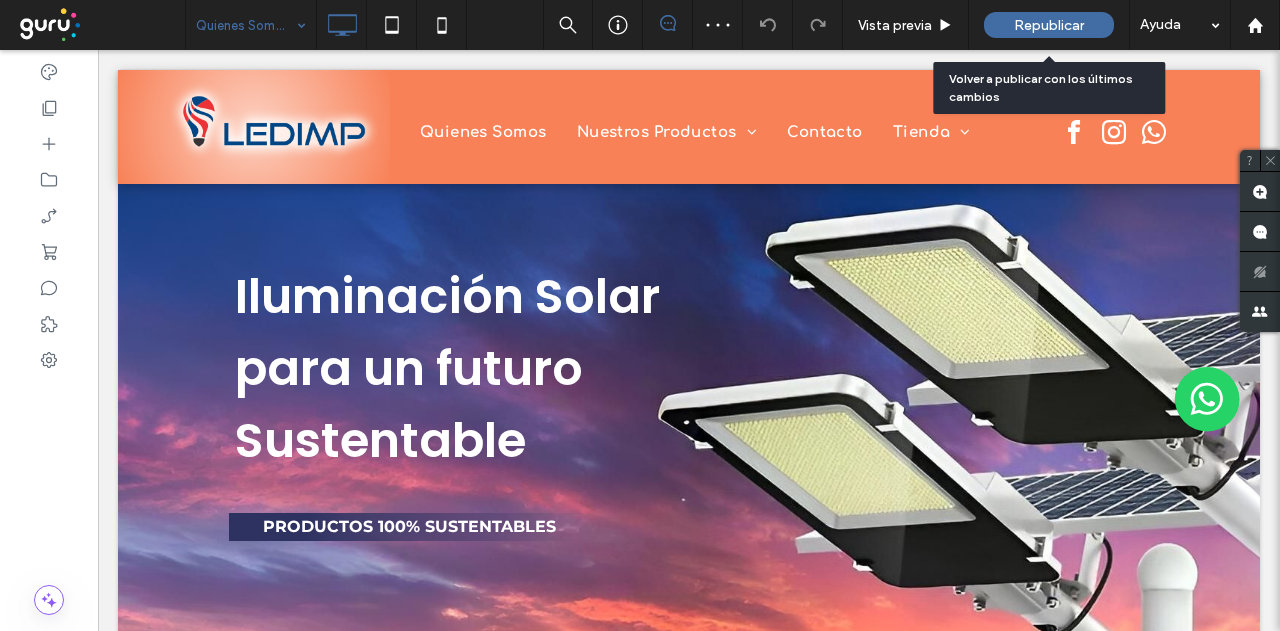 click on "Republicar" at bounding box center (1049, 25) 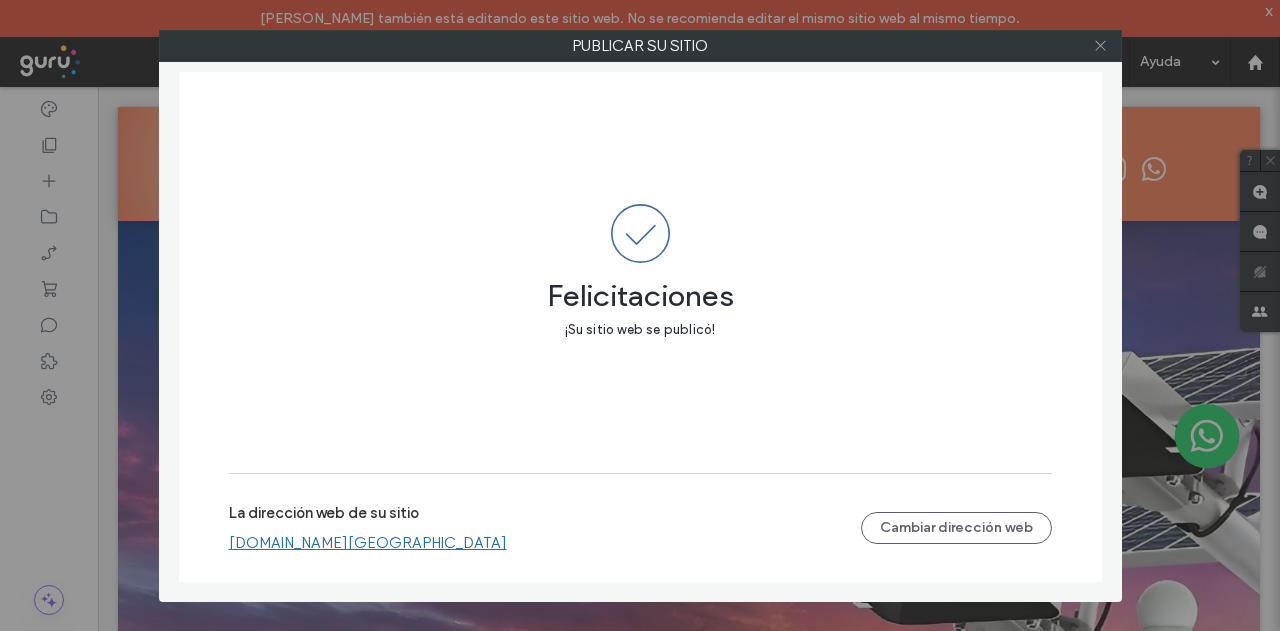 click 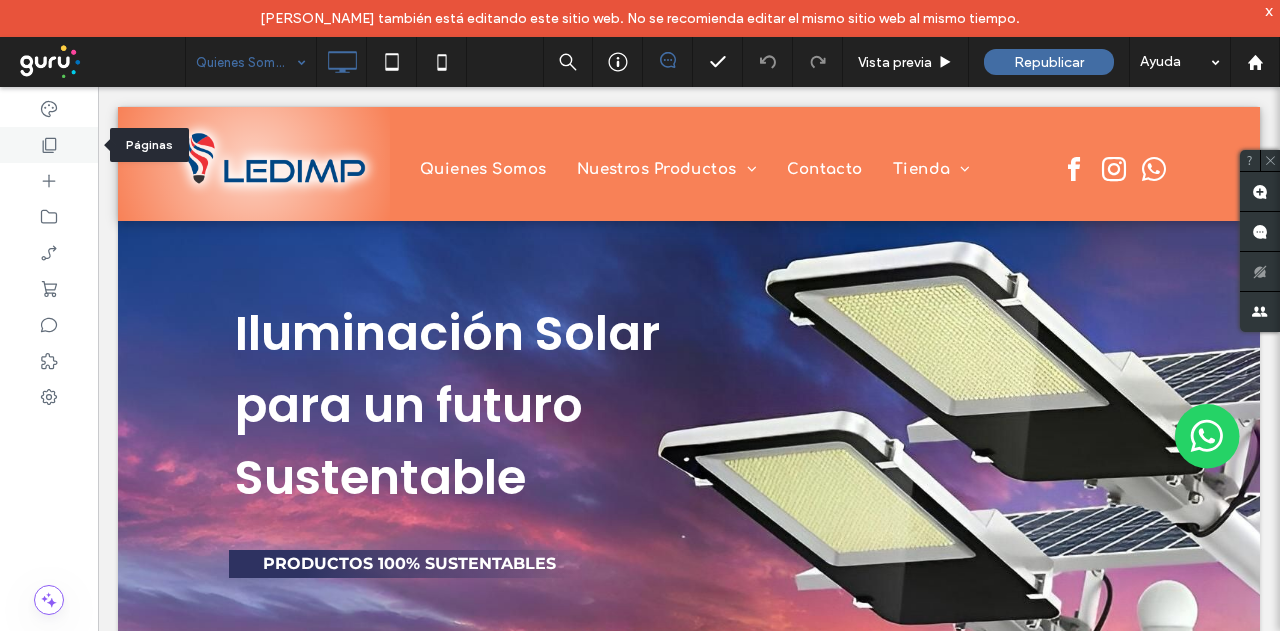 click 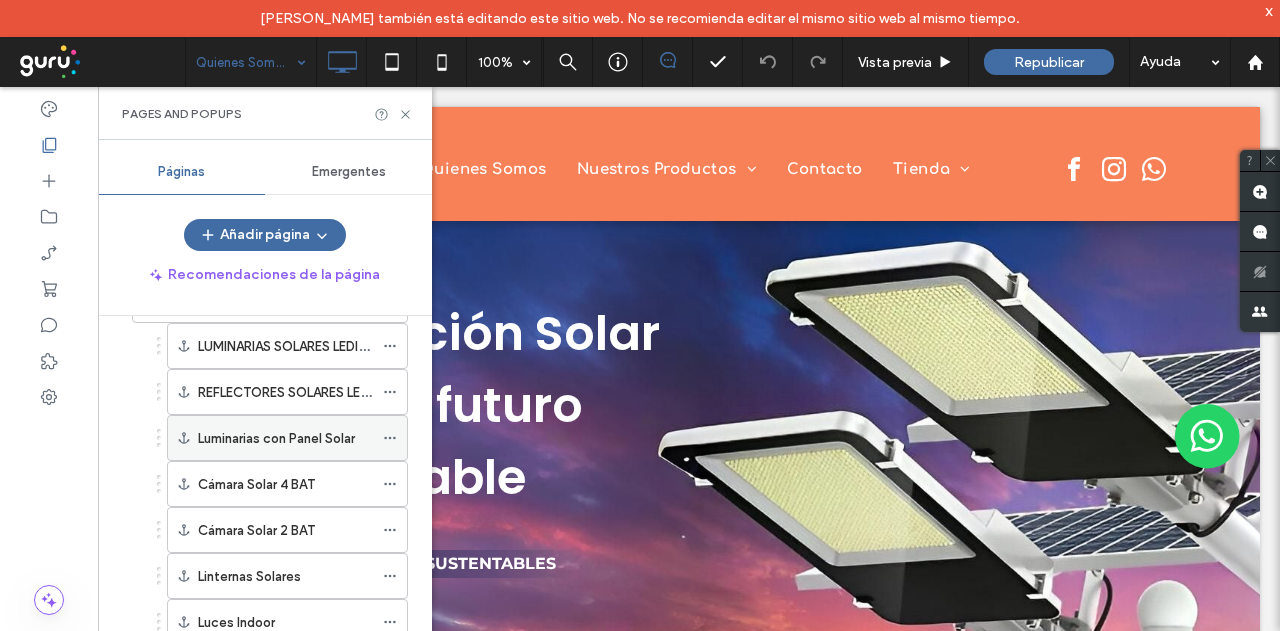 scroll, scrollTop: 100, scrollLeft: 0, axis: vertical 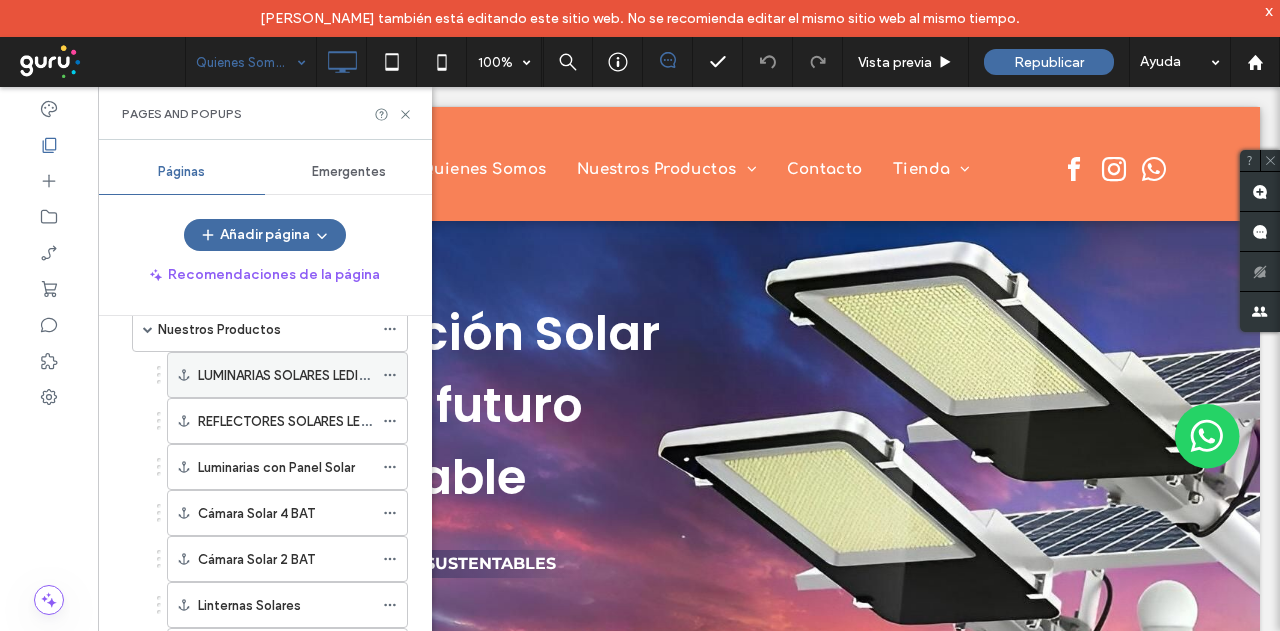 click 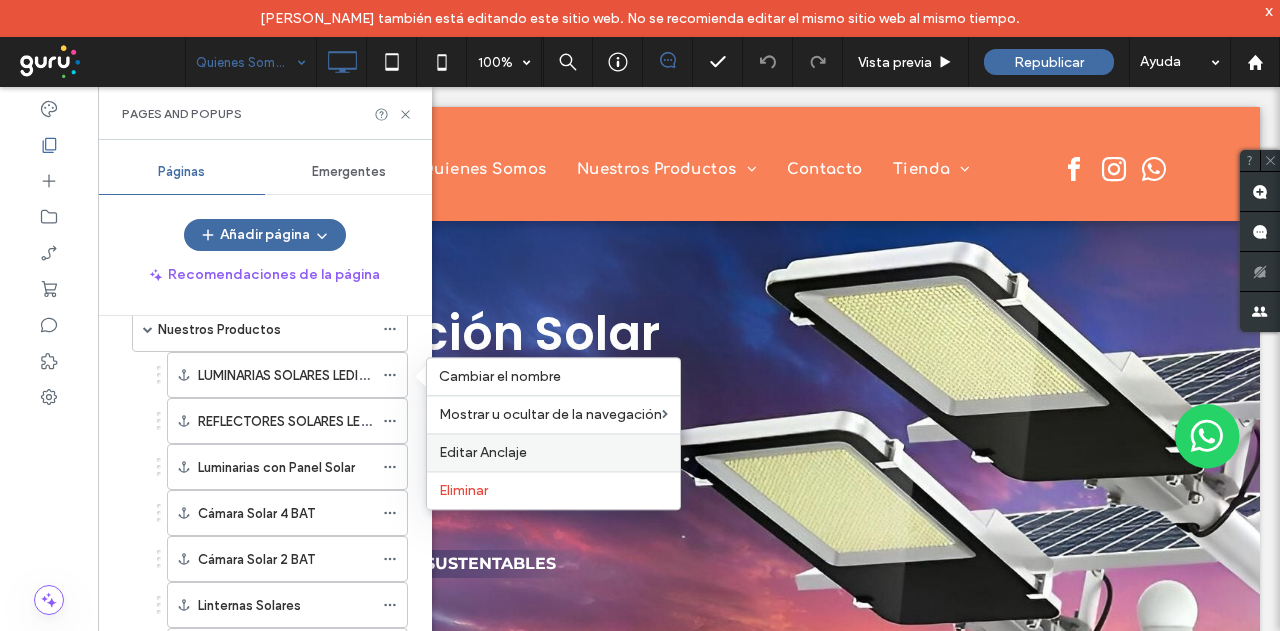 click on "Editar Anclaje" at bounding box center (483, 452) 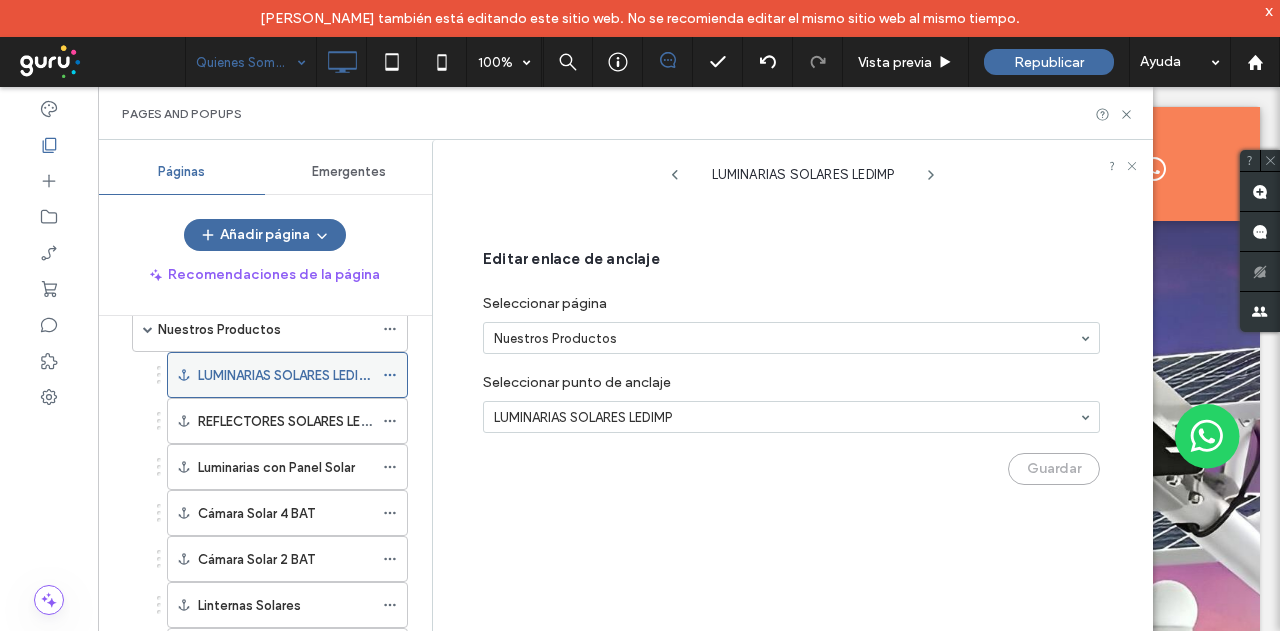 click 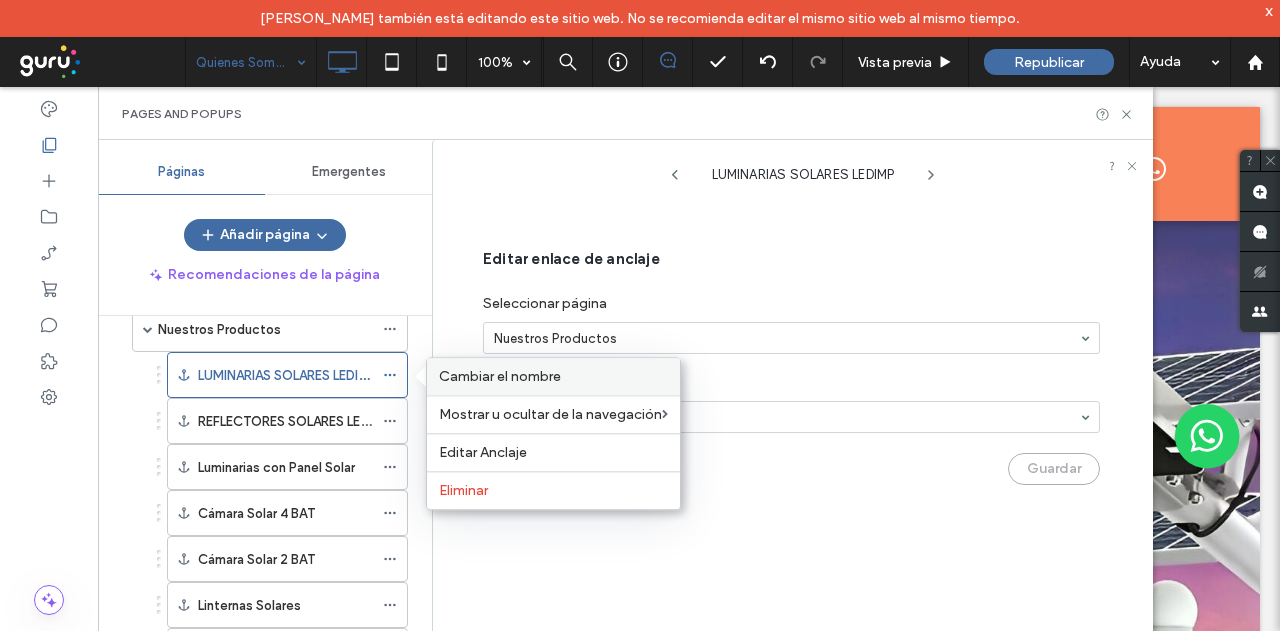 click on "Cambiar el nombre" at bounding box center [500, 376] 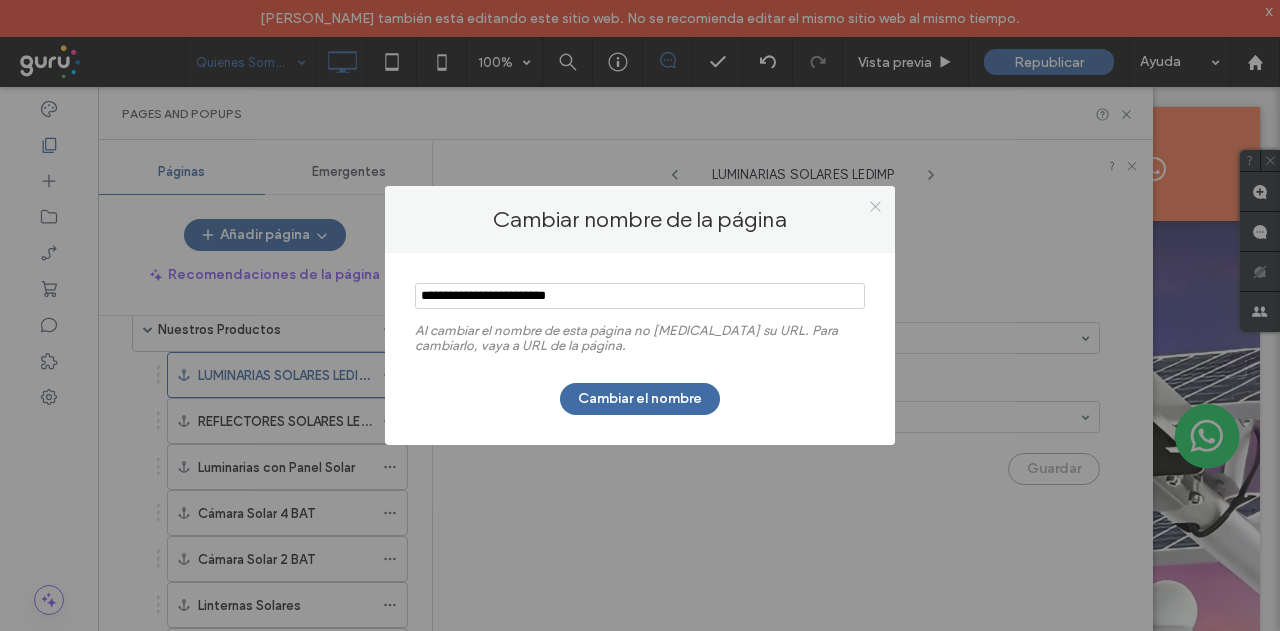 click 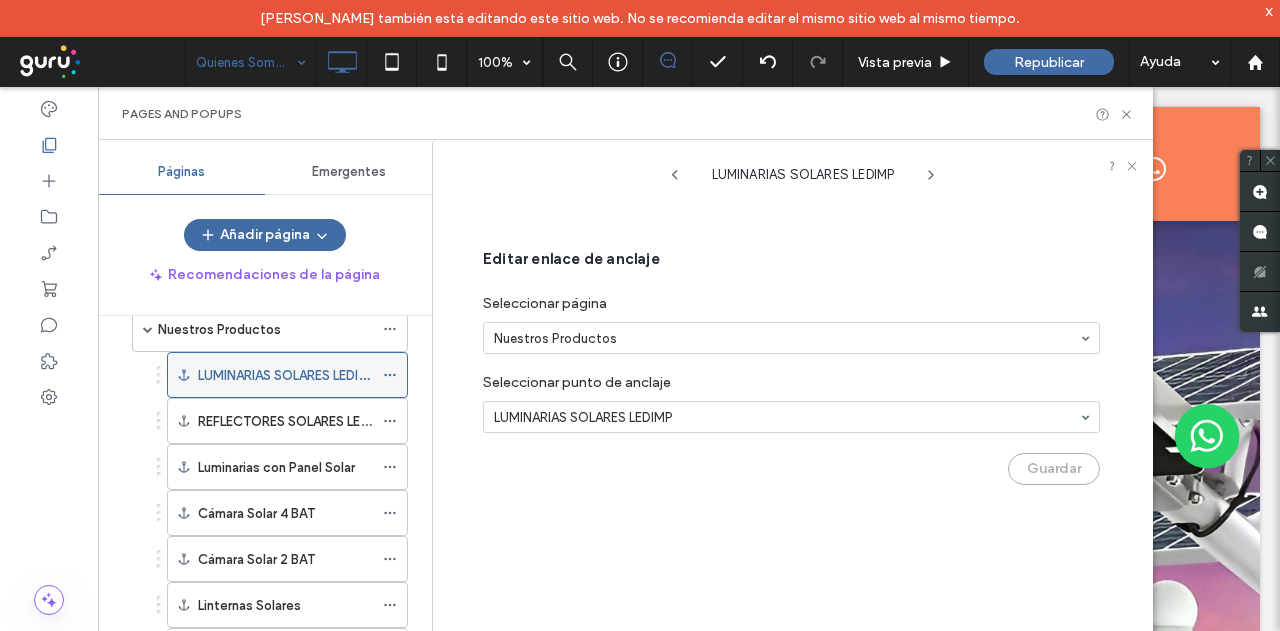 click 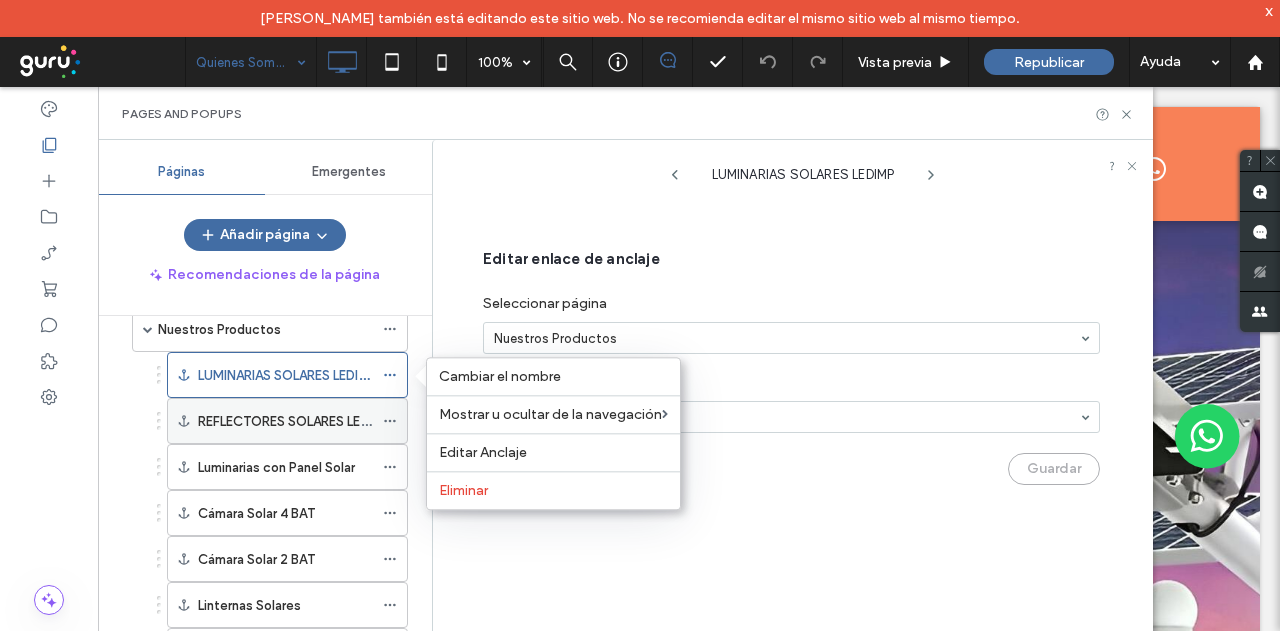 click 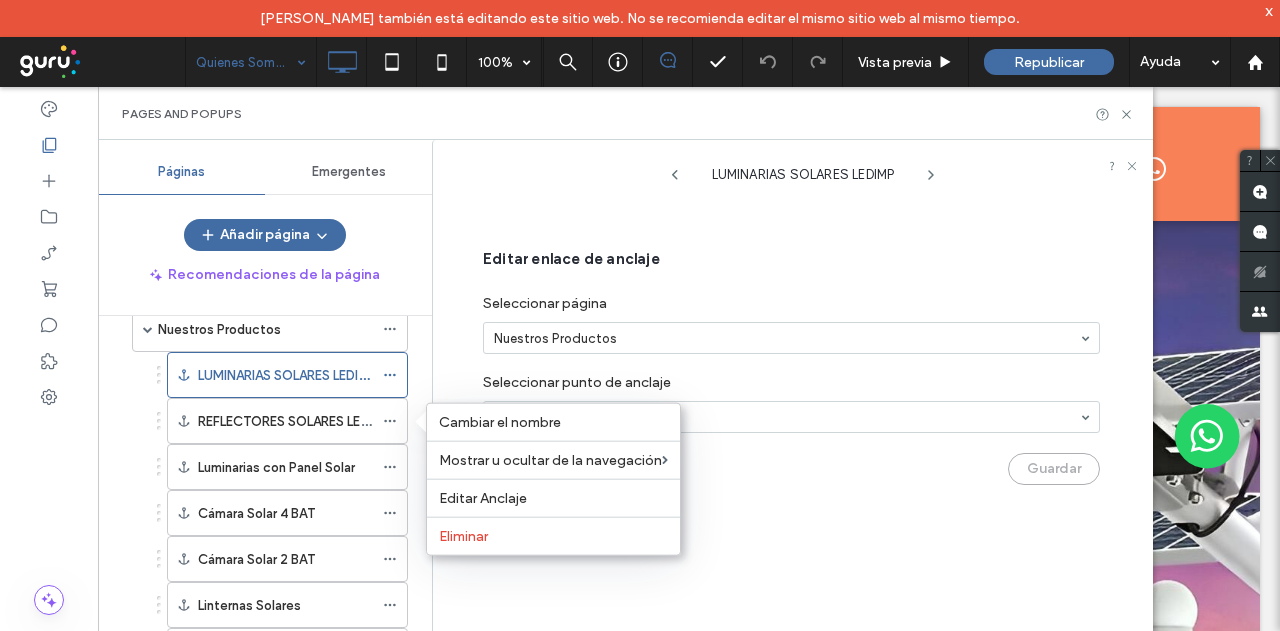 click on "Editar enlace de anclaje Seleccionar página Nuestros Productos Seleccionar punto de anclaje LUMINARIAS SOLARES LEDIMP Guardar" at bounding box center [791, 367] 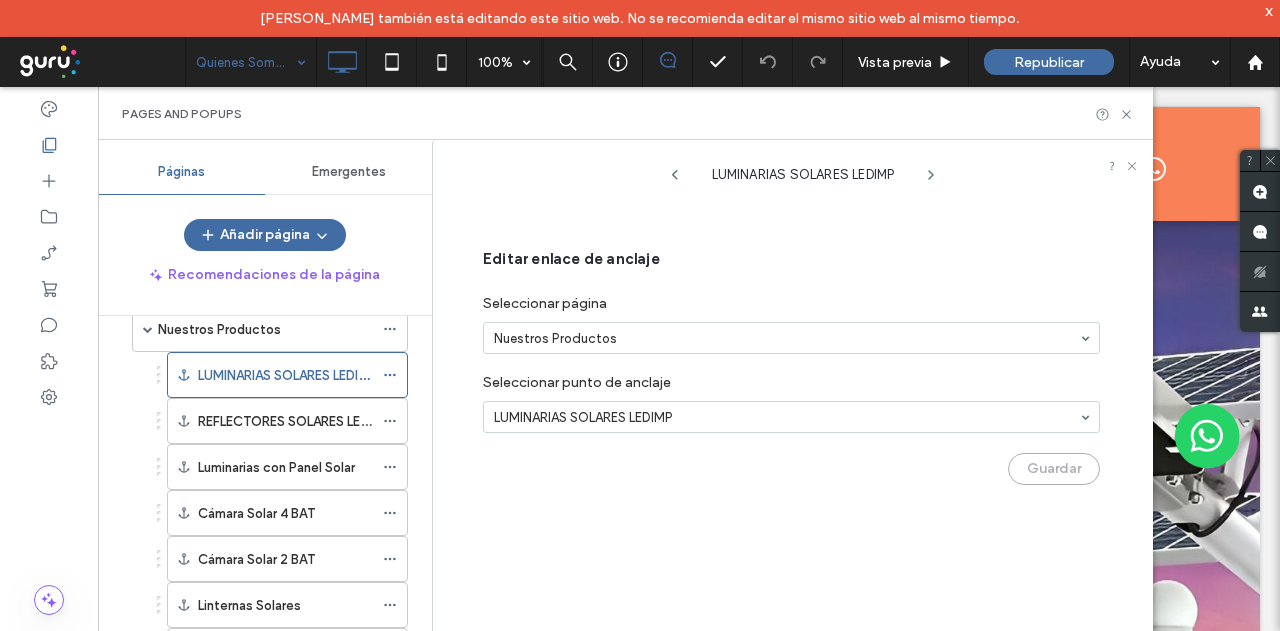 click on "Click To Paste
Quienes Somos
Nuestros Productos
LUMINARIAS SOLARES LEDIMP
REFLECTORES SOLARES LEDIMP
Luminarias con Panel Solar
Cámara Solar 4 BAT
Cámara Solar 2 BAT
Linternas Solares
Luces Indoor
Lámpara Agua
Lámpara Crystal
Contacto
Tienda
Luminaria Solar
Reflector Solar
Click To Paste
Click To Paste
encabezado
Iluminación Solar para un futuro Sustentable
productos 100% sustentables
Importación y Venta de Iluminación Solar de exterior y recargable.
Click To Paste
Fila +" at bounding box center (689, 2324) 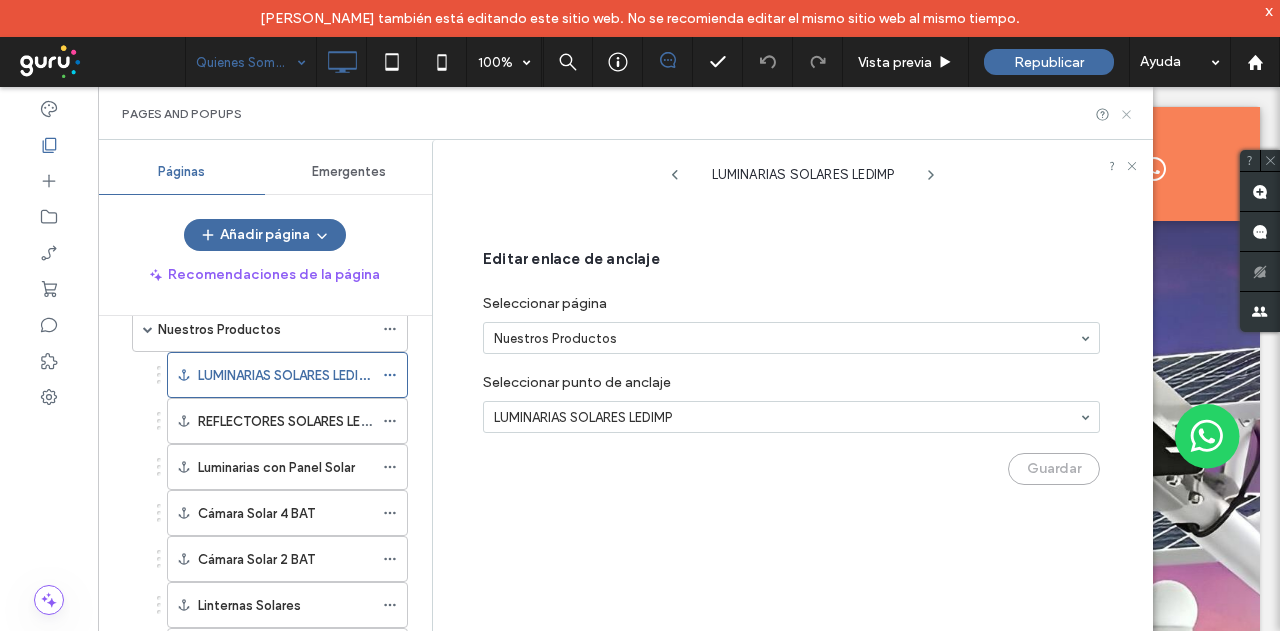 click 